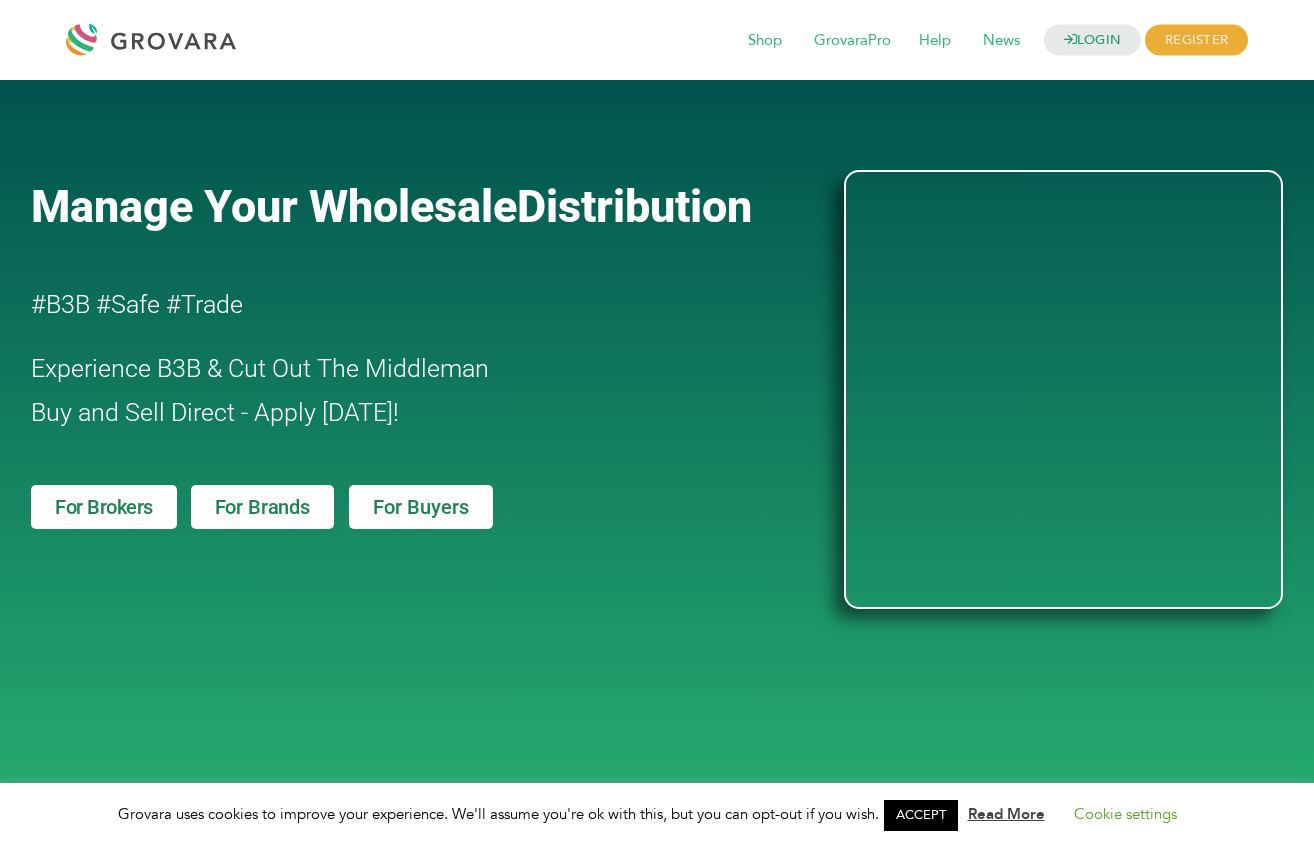 scroll, scrollTop: 0, scrollLeft: 0, axis: both 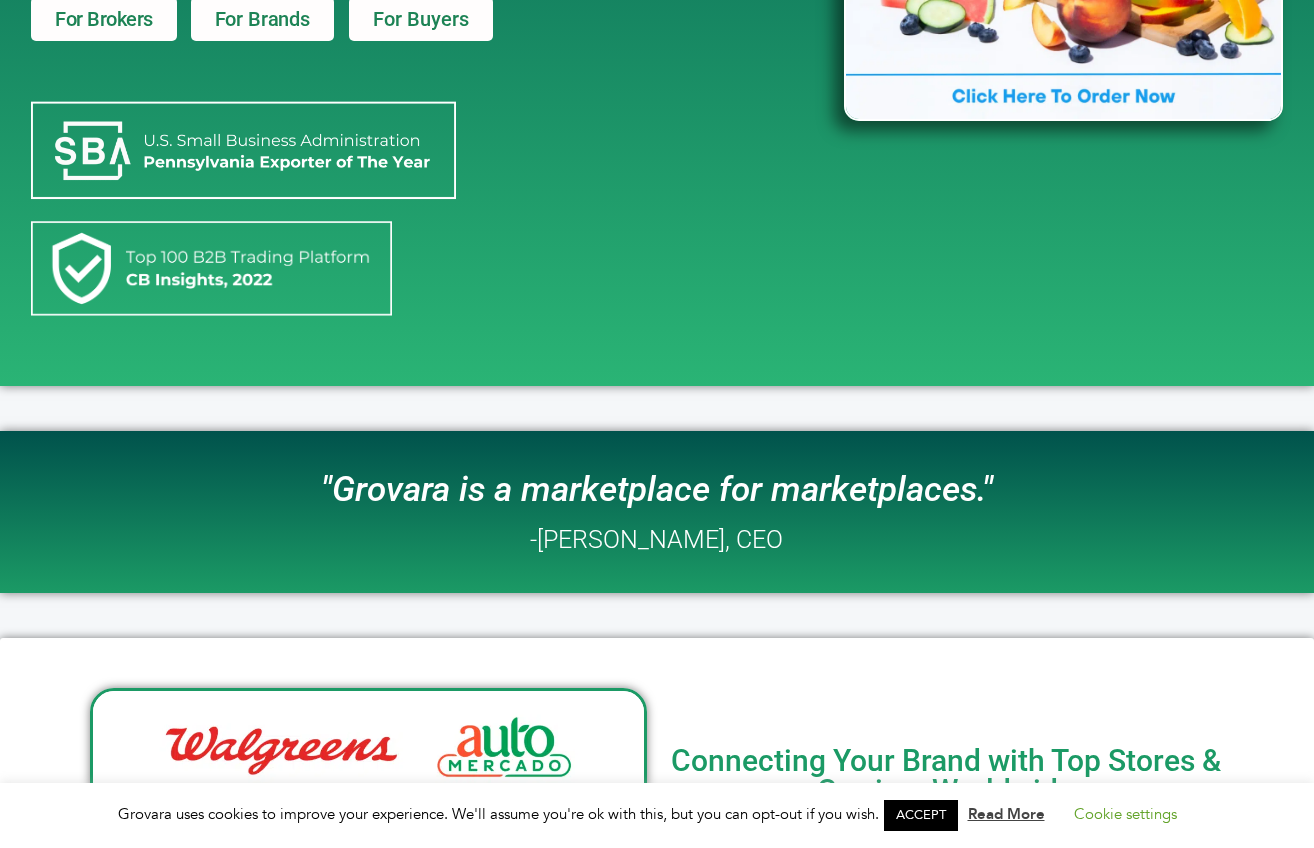 click on "ACCEPT" at bounding box center [921, 815] 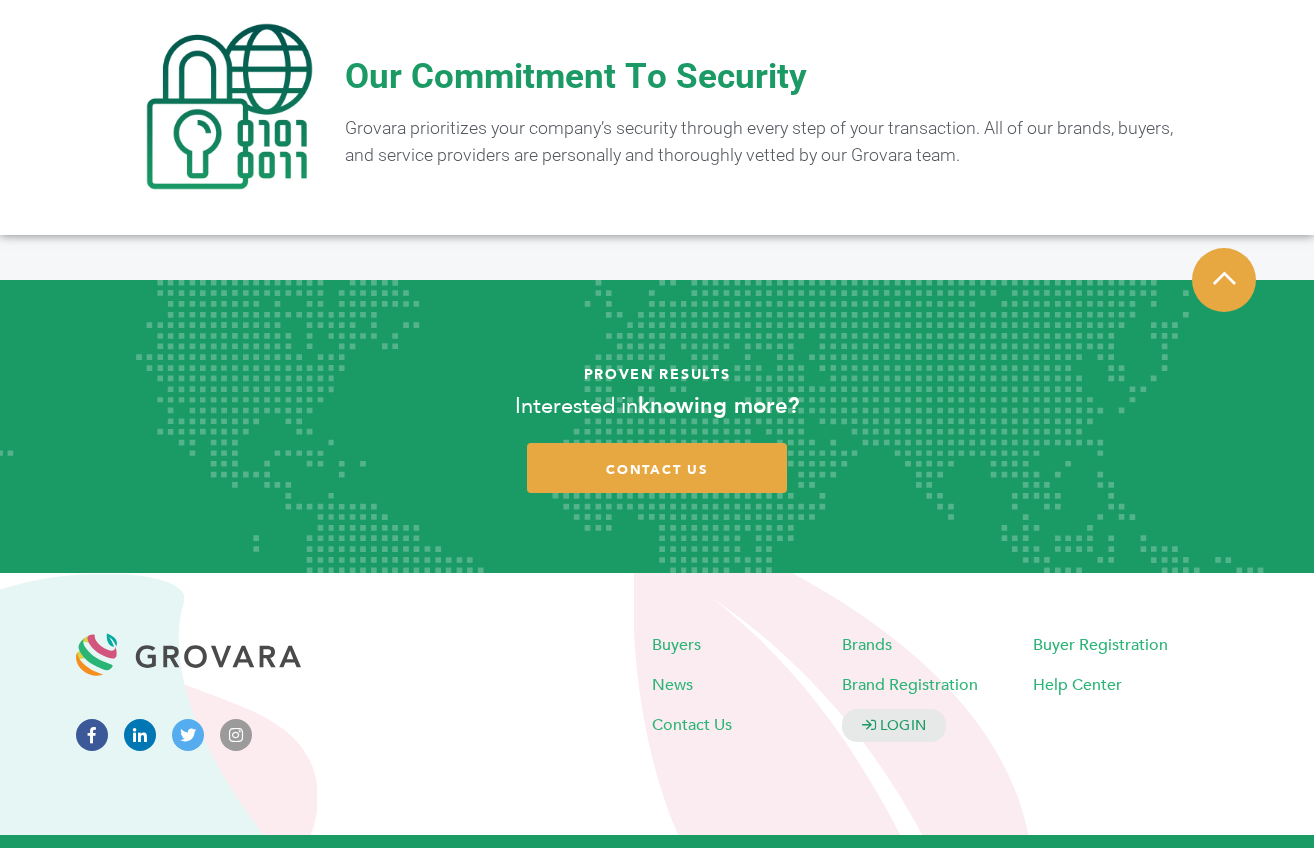 scroll, scrollTop: 3818, scrollLeft: 0, axis: vertical 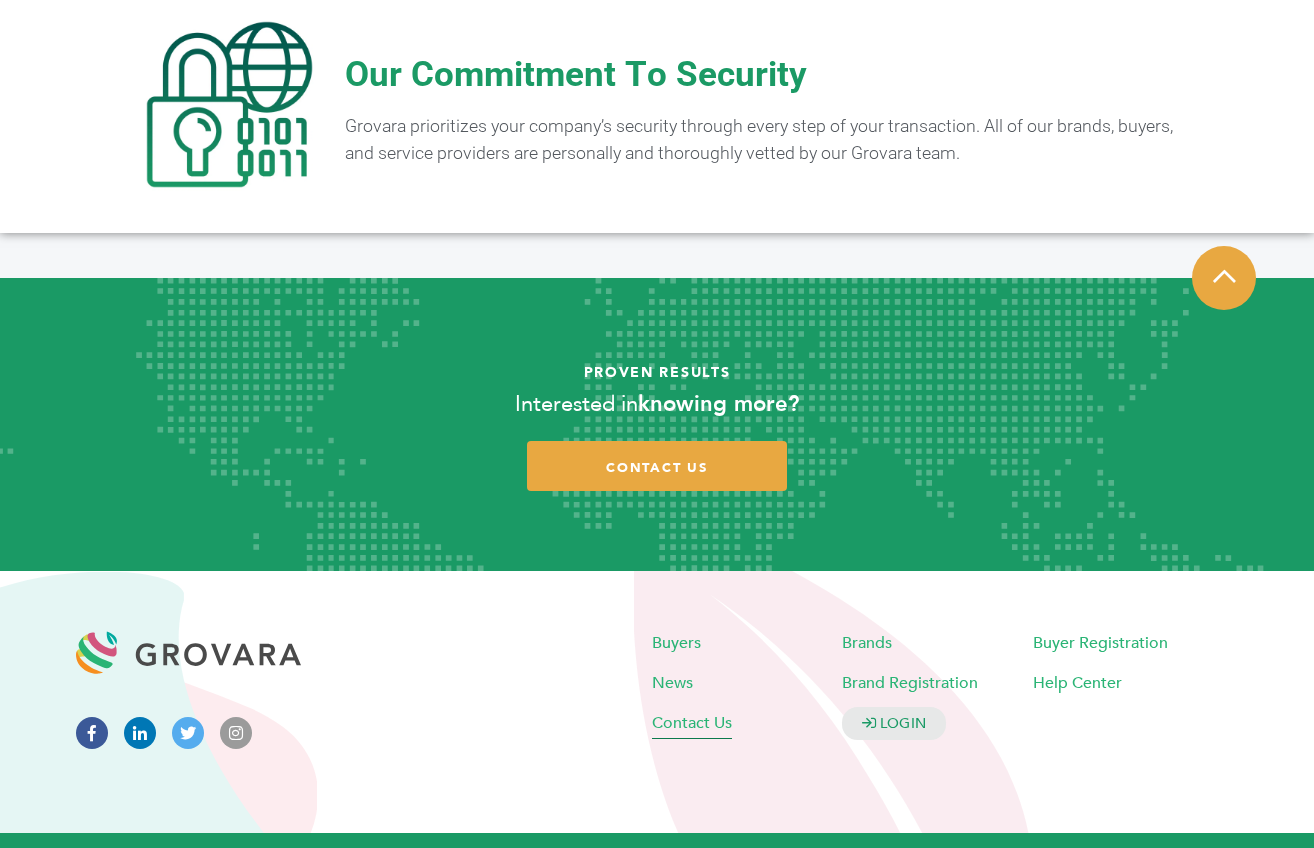 click on "Contact Us" at bounding box center (692, 723) 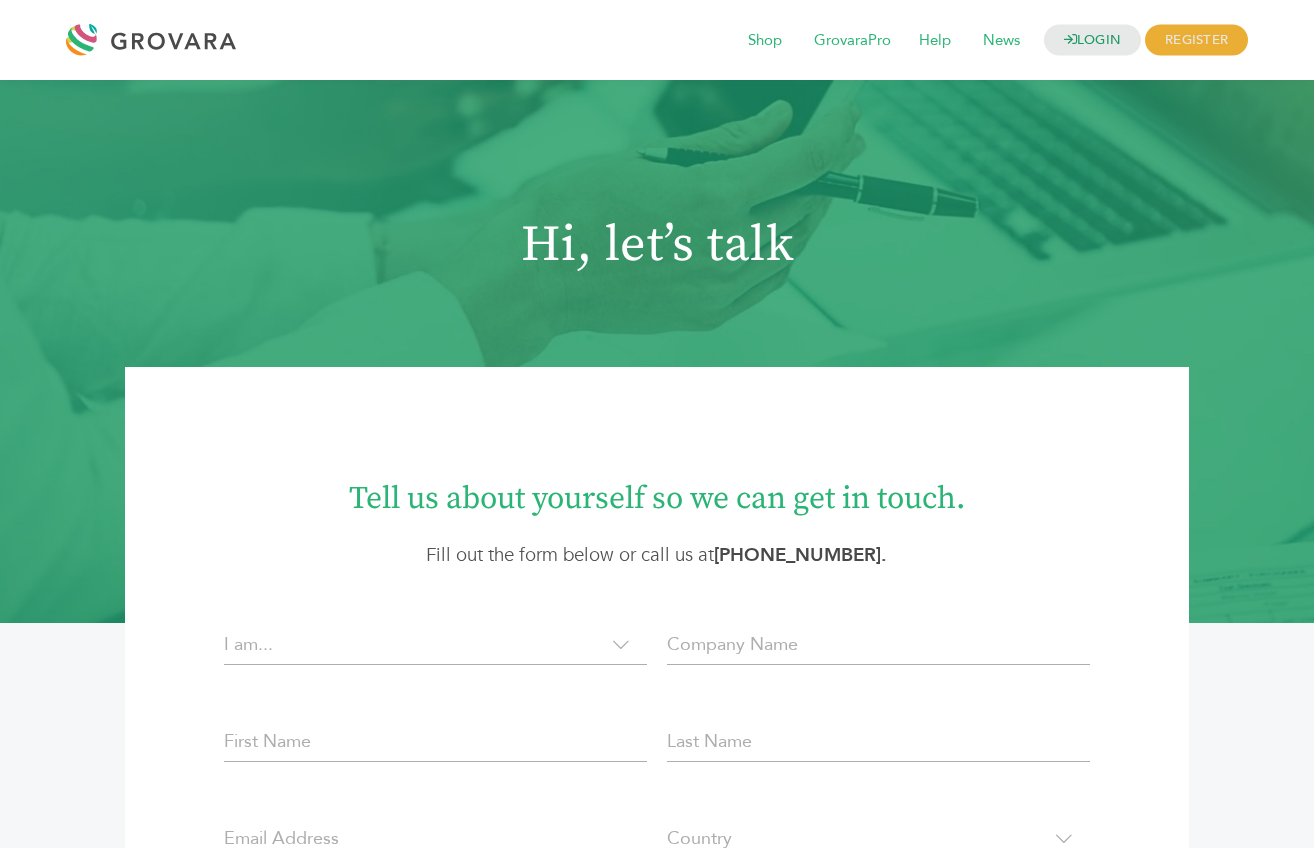 scroll, scrollTop: 0, scrollLeft: 0, axis: both 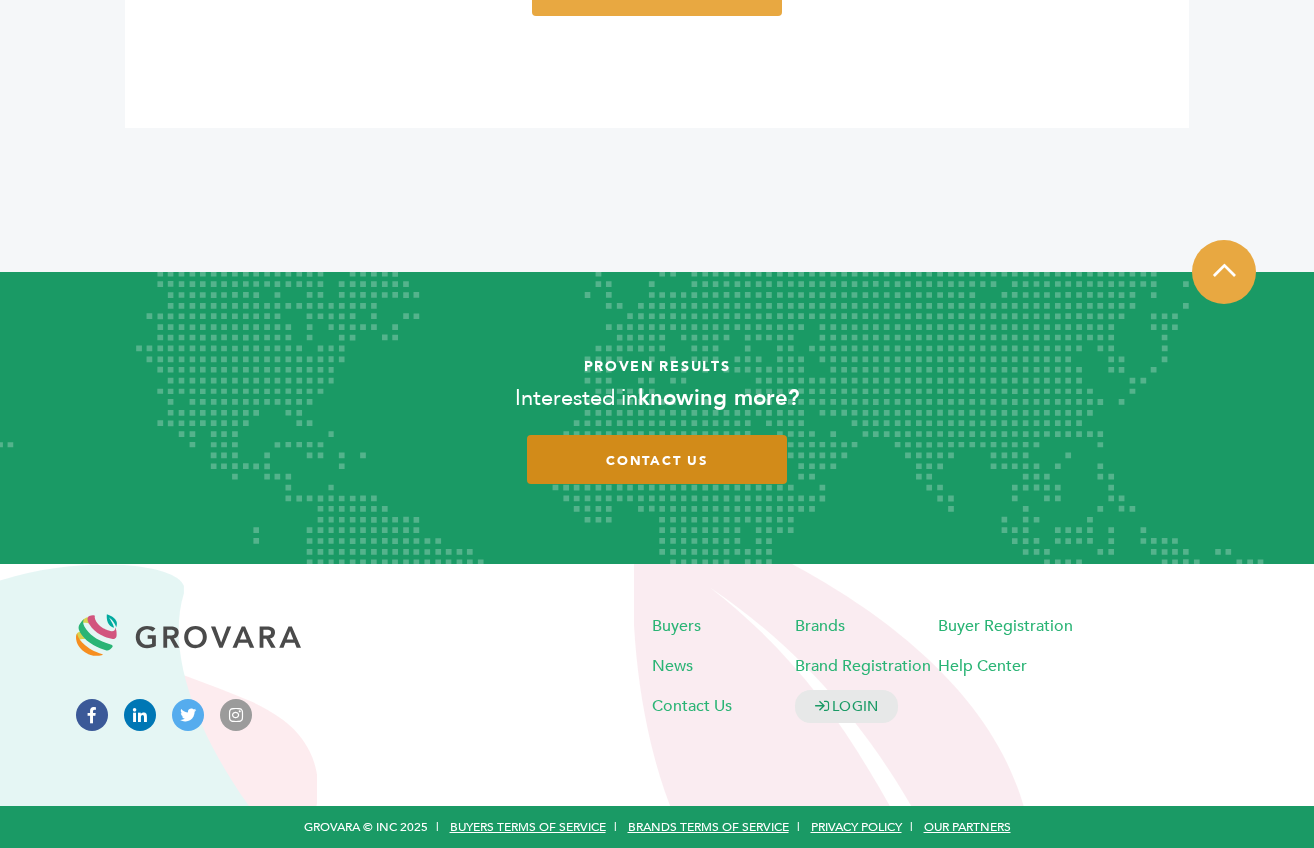 click on "contact us" at bounding box center [657, 461] 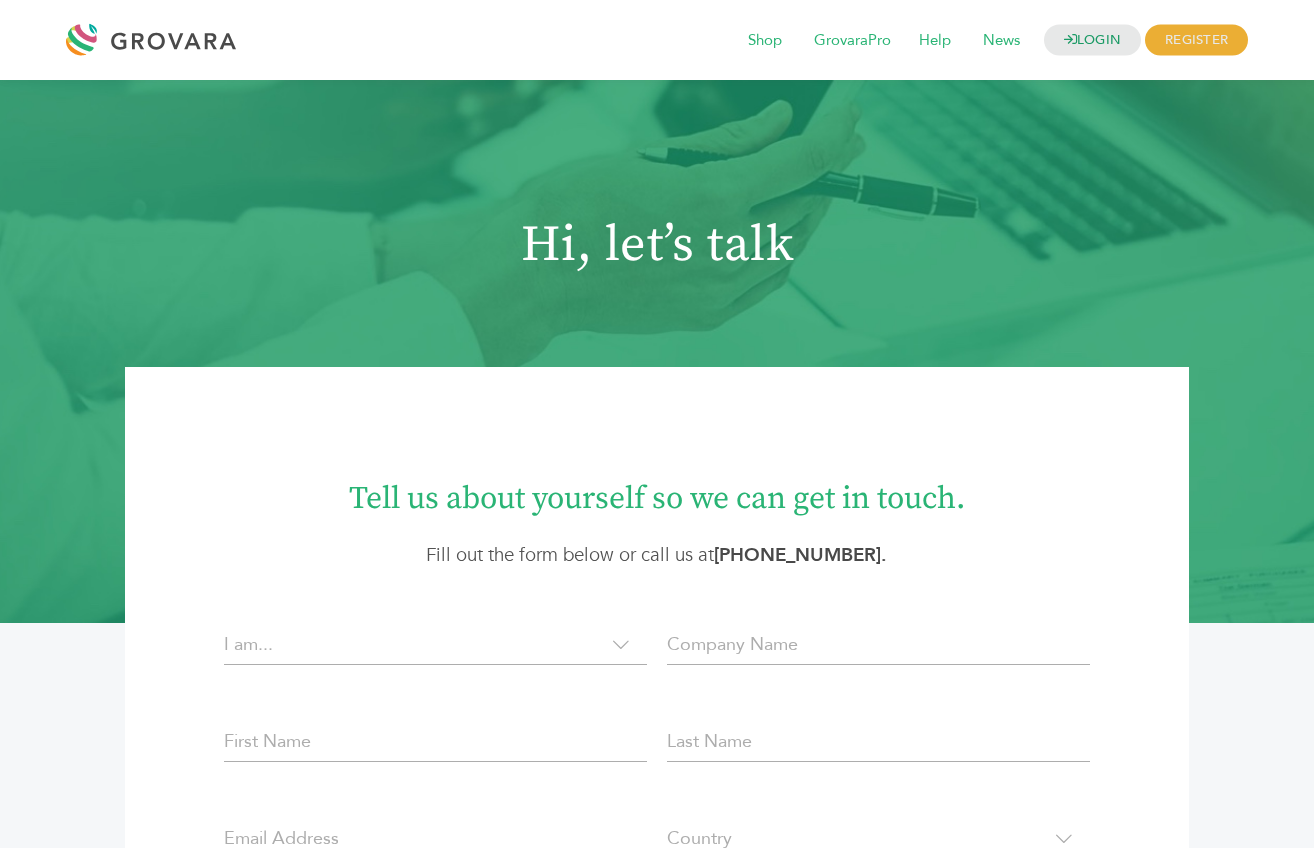 scroll, scrollTop: 0, scrollLeft: 0, axis: both 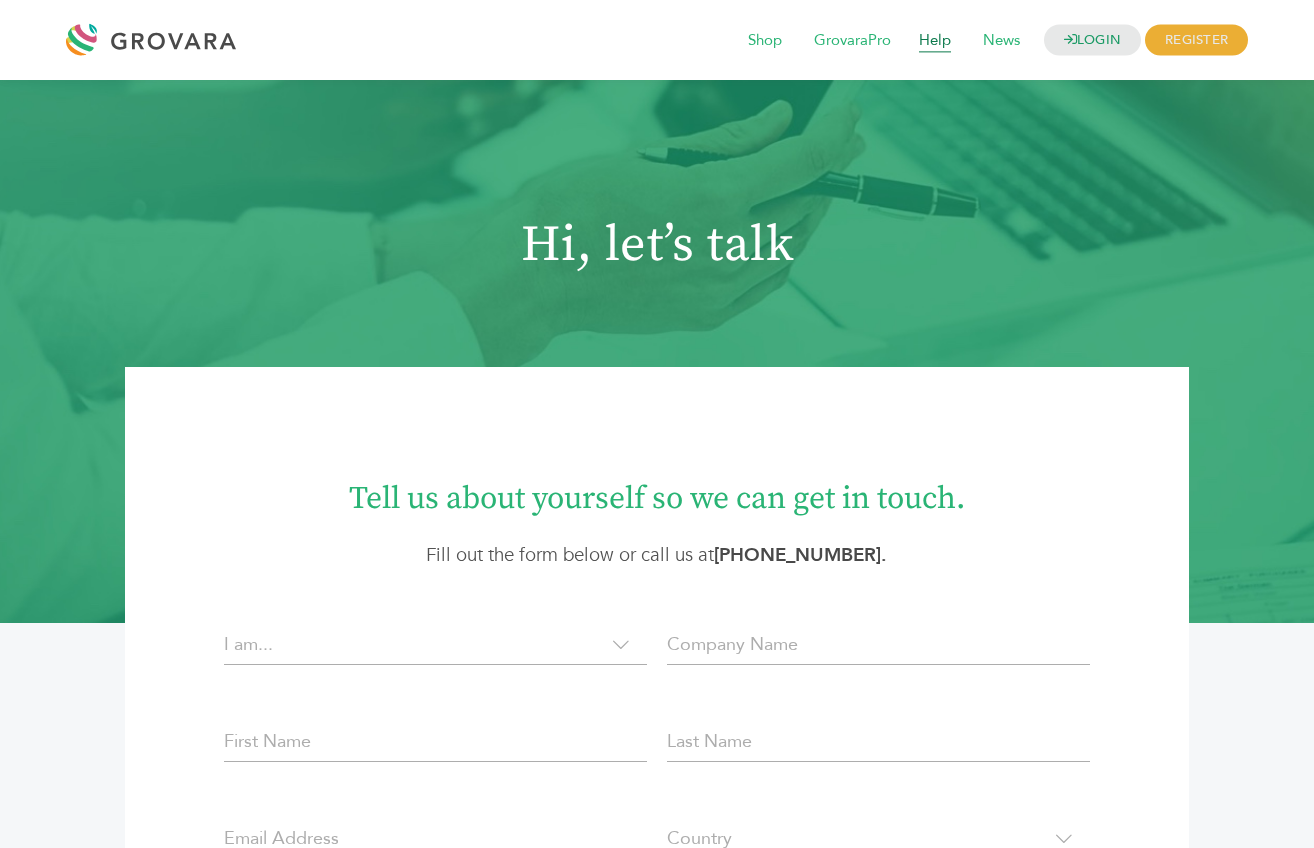 click on "Help" at bounding box center [935, 41] 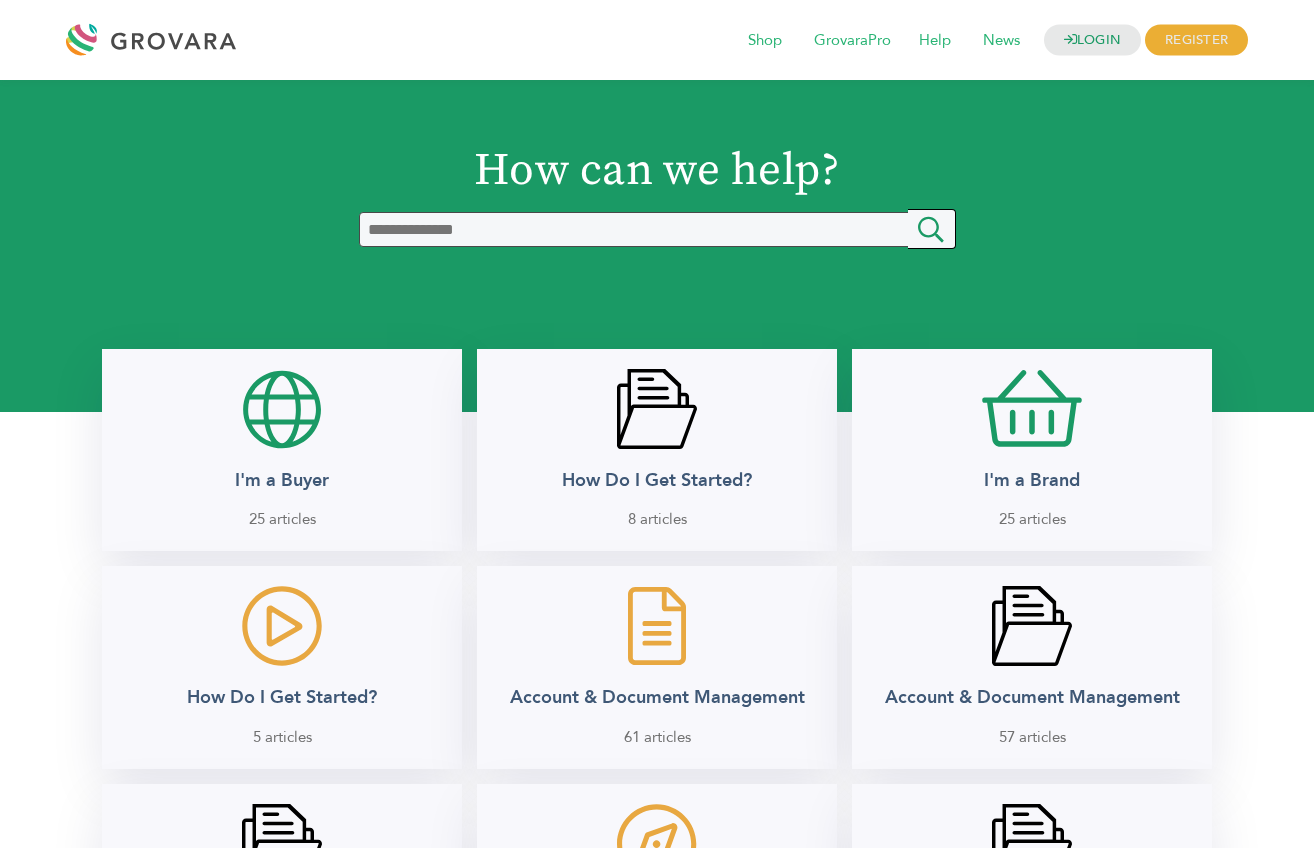 scroll, scrollTop: 0, scrollLeft: 0, axis: both 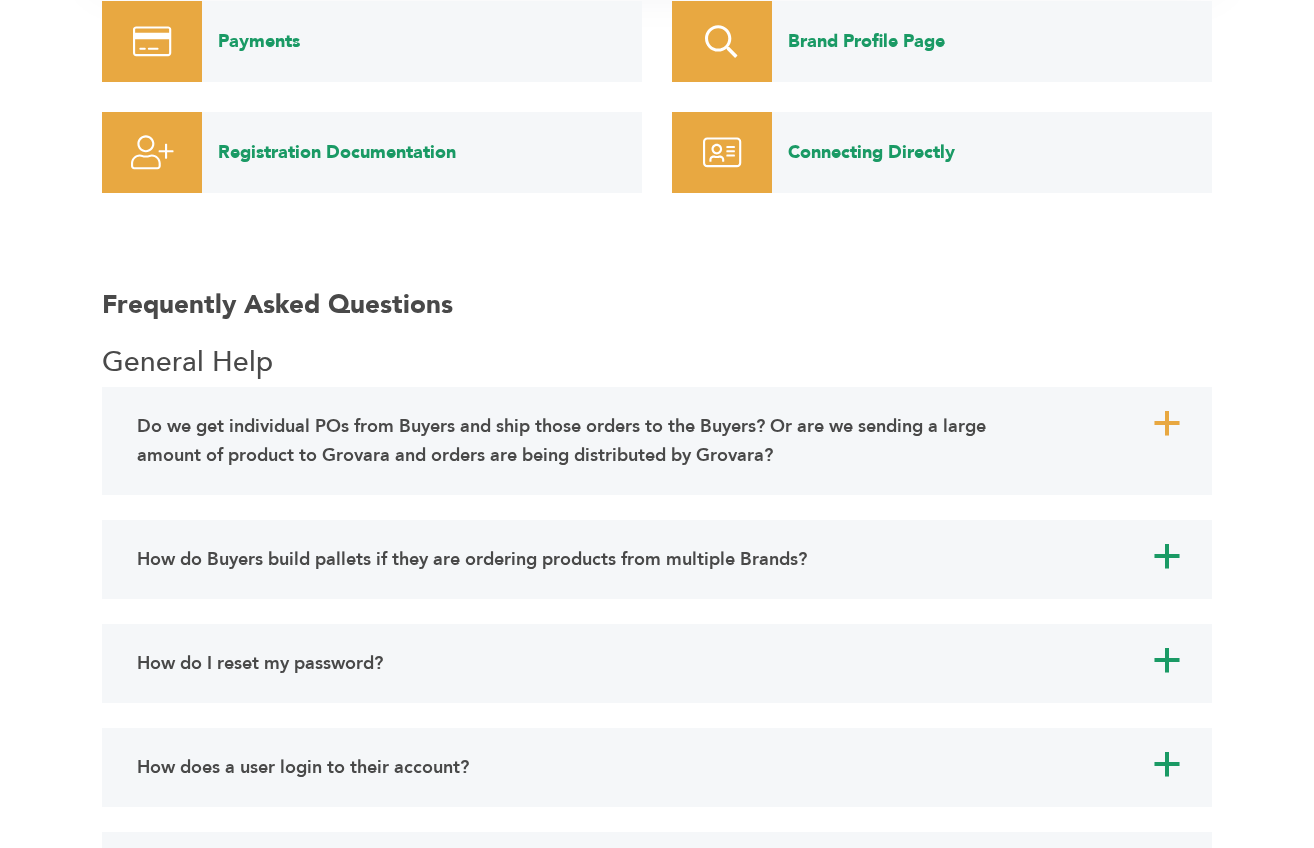 click on "Do we get individual POs from Buyers and ship those orders to the Buyers? Or are we sending a large amount of product to Grovara and orders are being distributed by Grovara?" at bounding box center [578, 441] 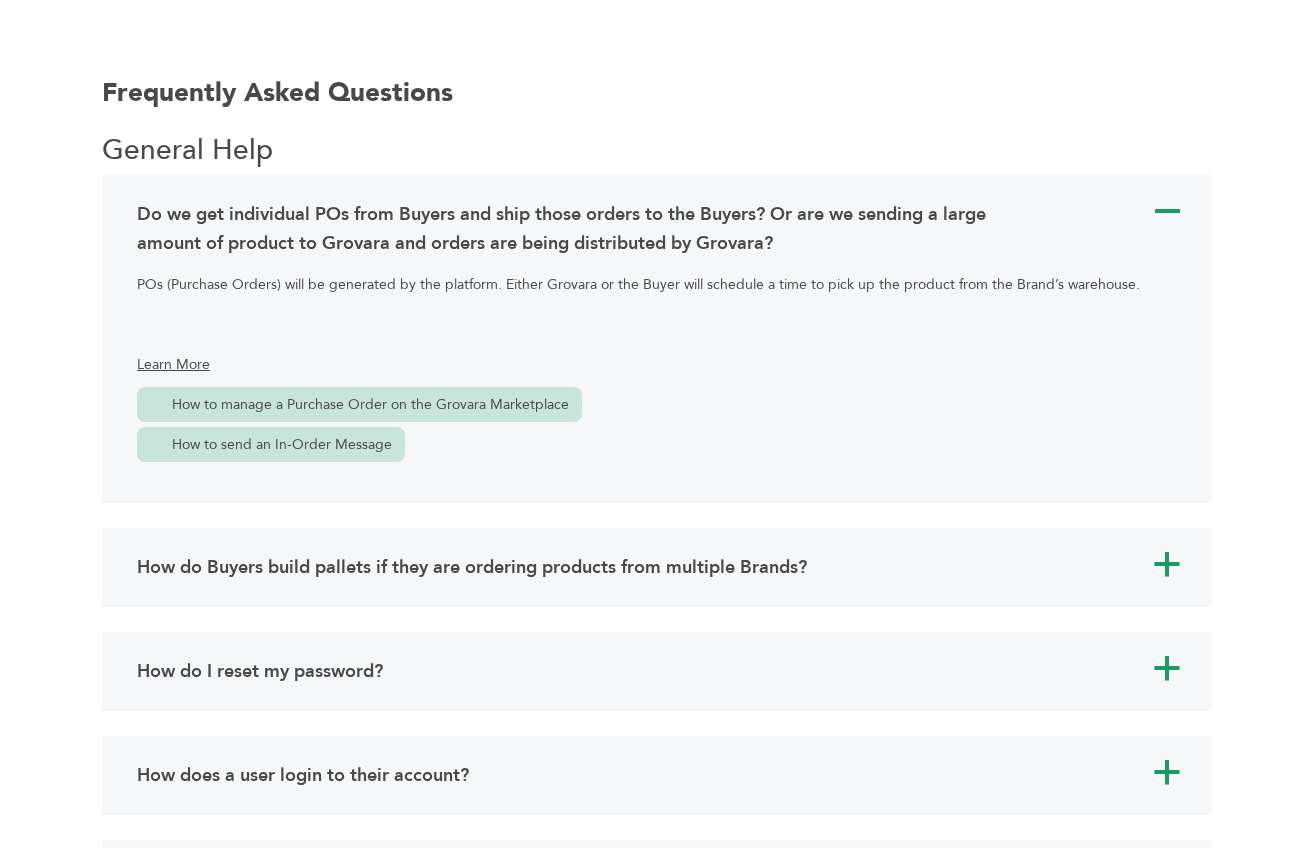 scroll, scrollTop: 1456, scrollLeft: 0, axis: vertical 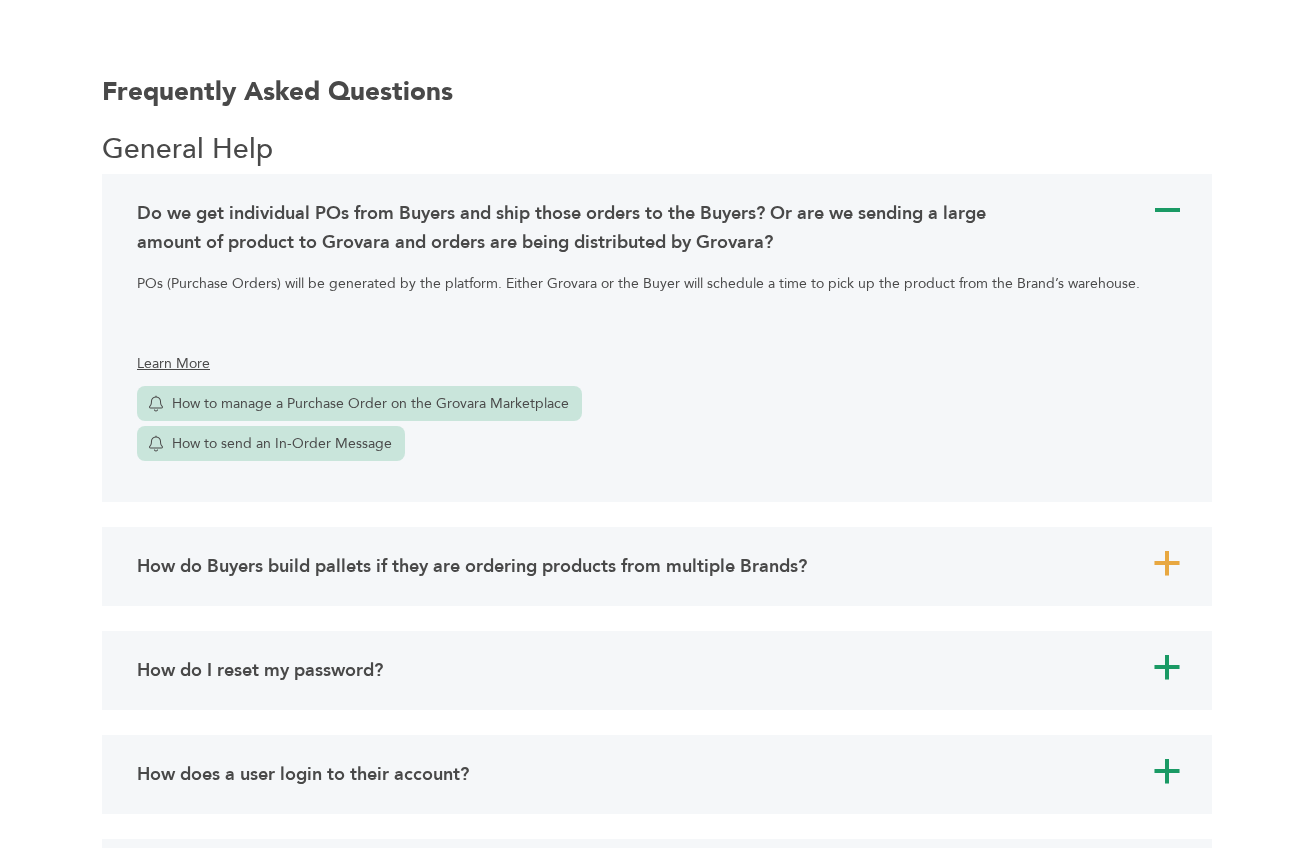 click on "How do Buyers build pallets if they are ordering products from multiple Brands?" at bounding box center [472, 566] 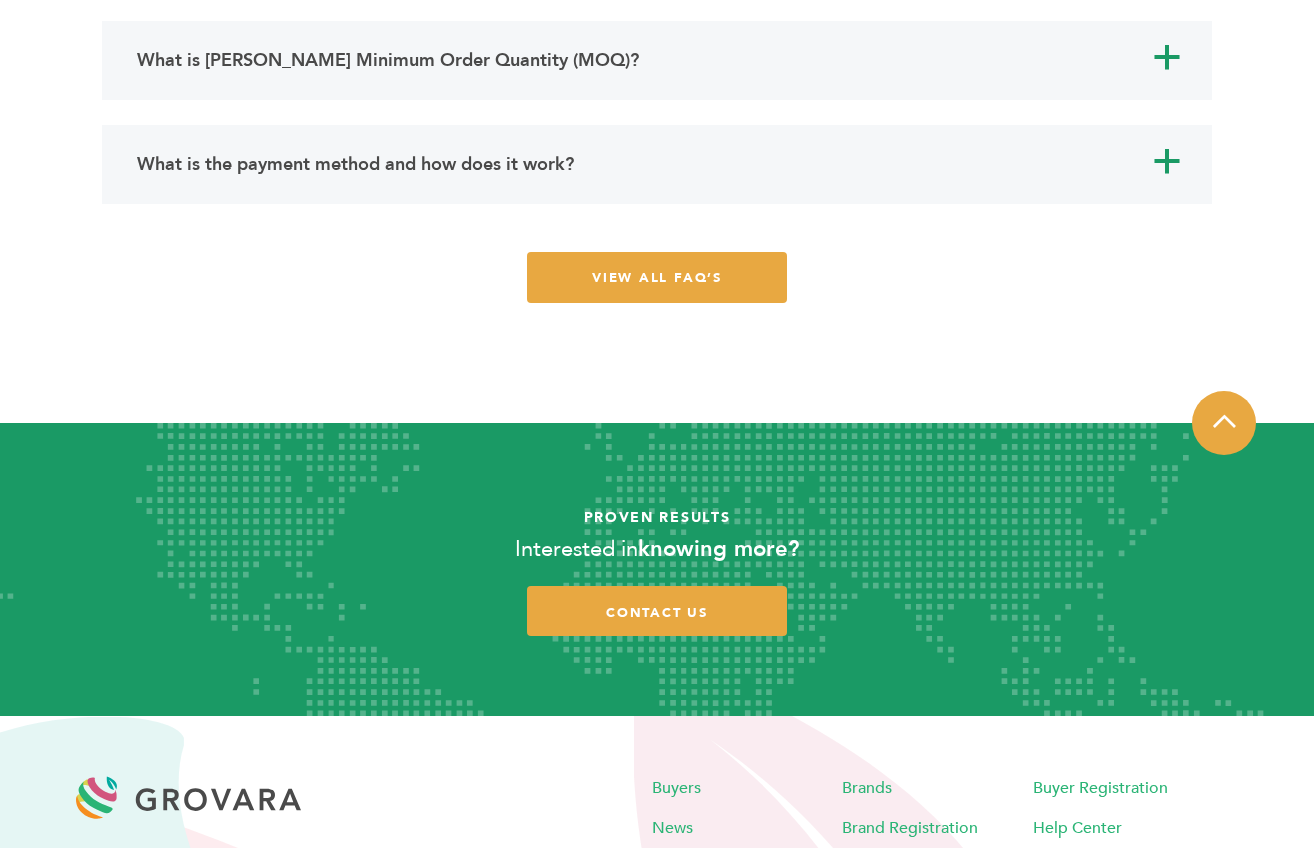scroll, scrollTop: 14159, scrollLeft: 0, axis: vertical 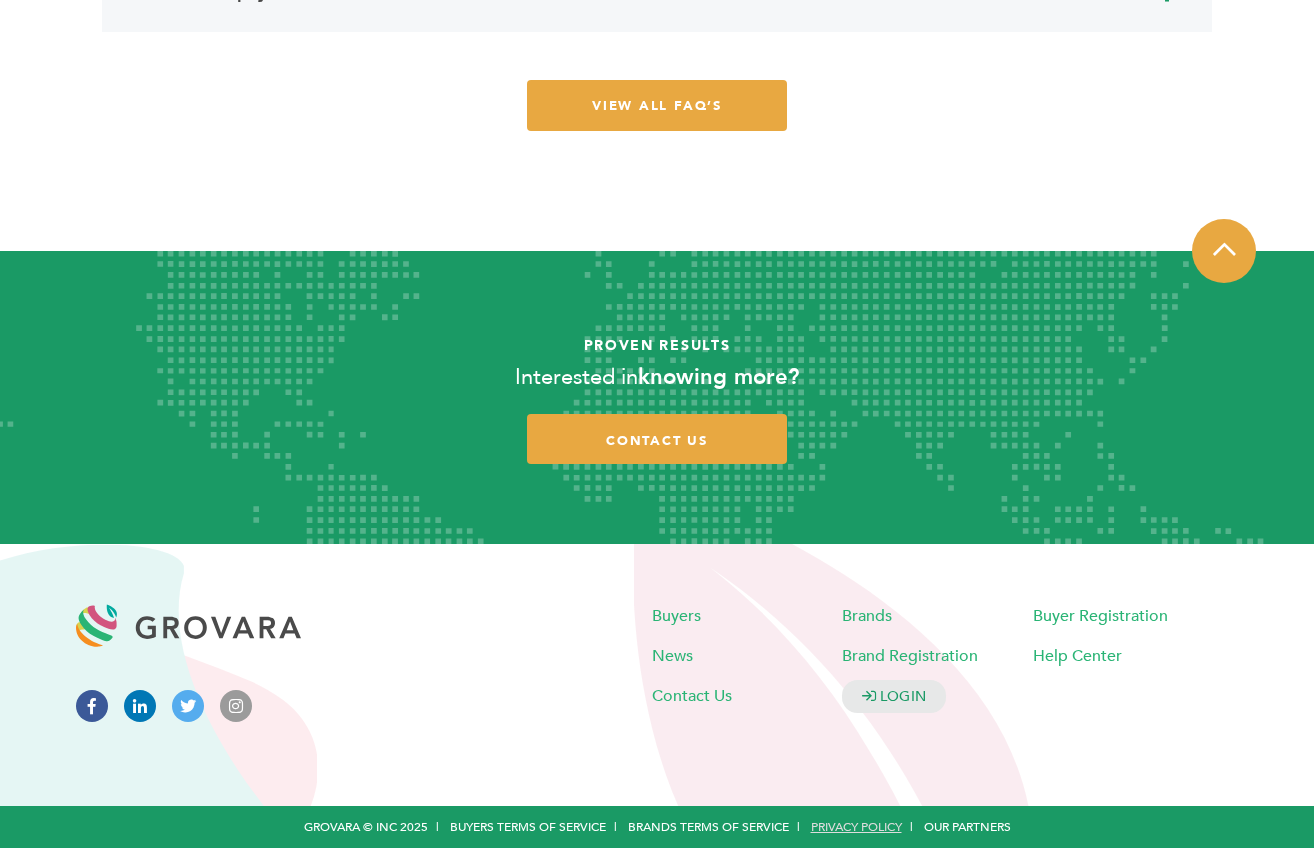 click on "Privacy Policy" at bounding box center (856, 827) 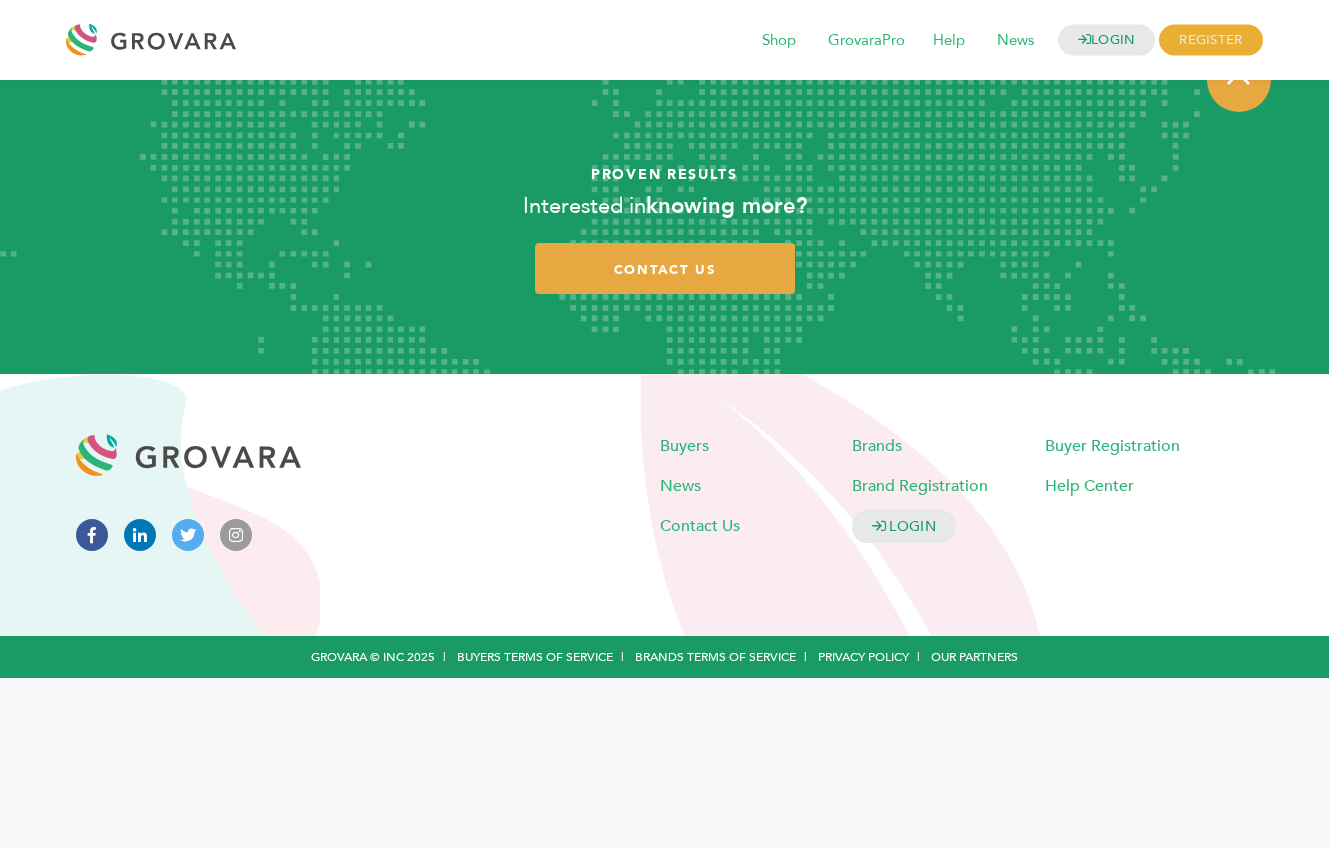 scroll, scrollTop: 0, scrollLeft: 0, axis: both 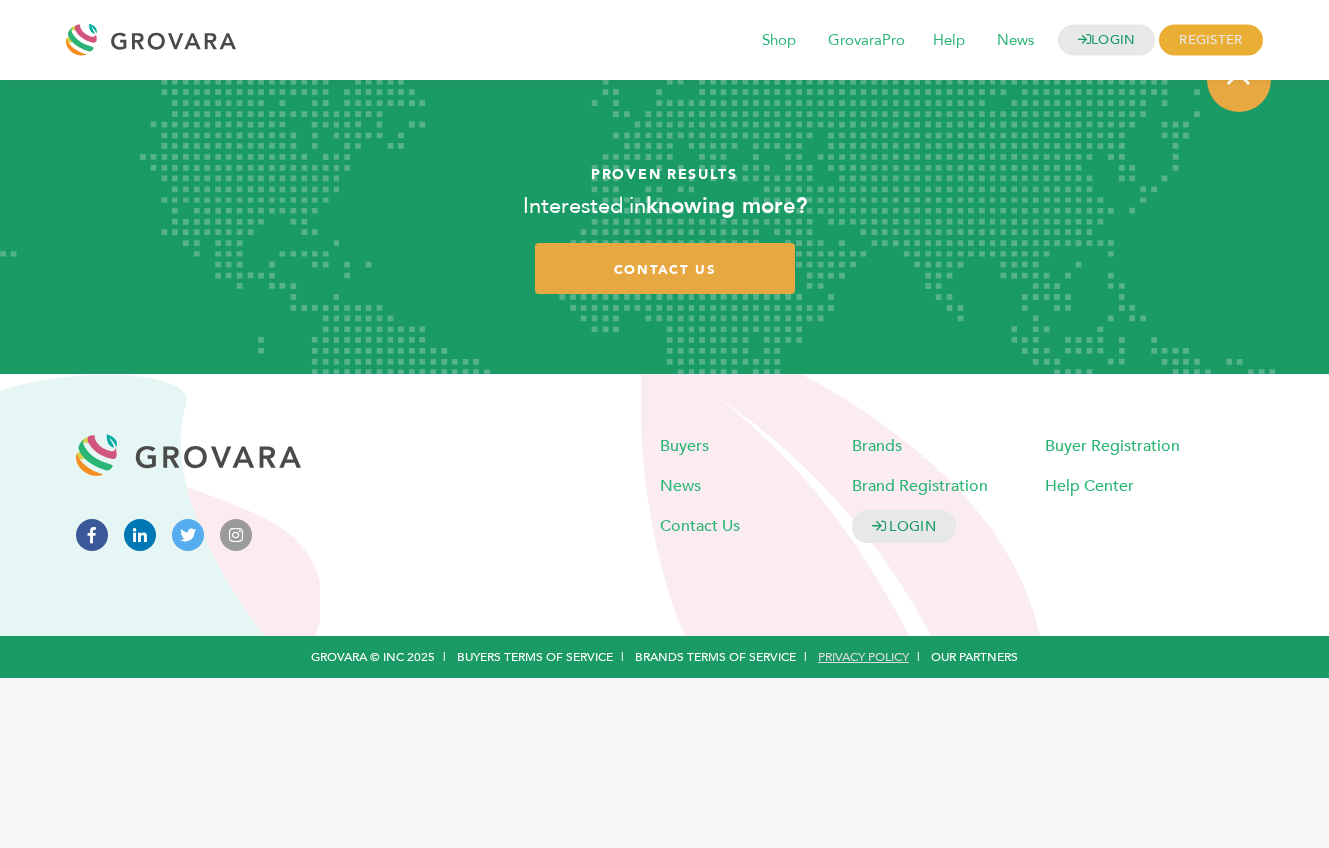 click on "grovara © INC 2025  |   Buyers Terms of Service |   Brands Terms of Service |   Privacy Policy |   Our Partners" at bounding box center [664, 657] 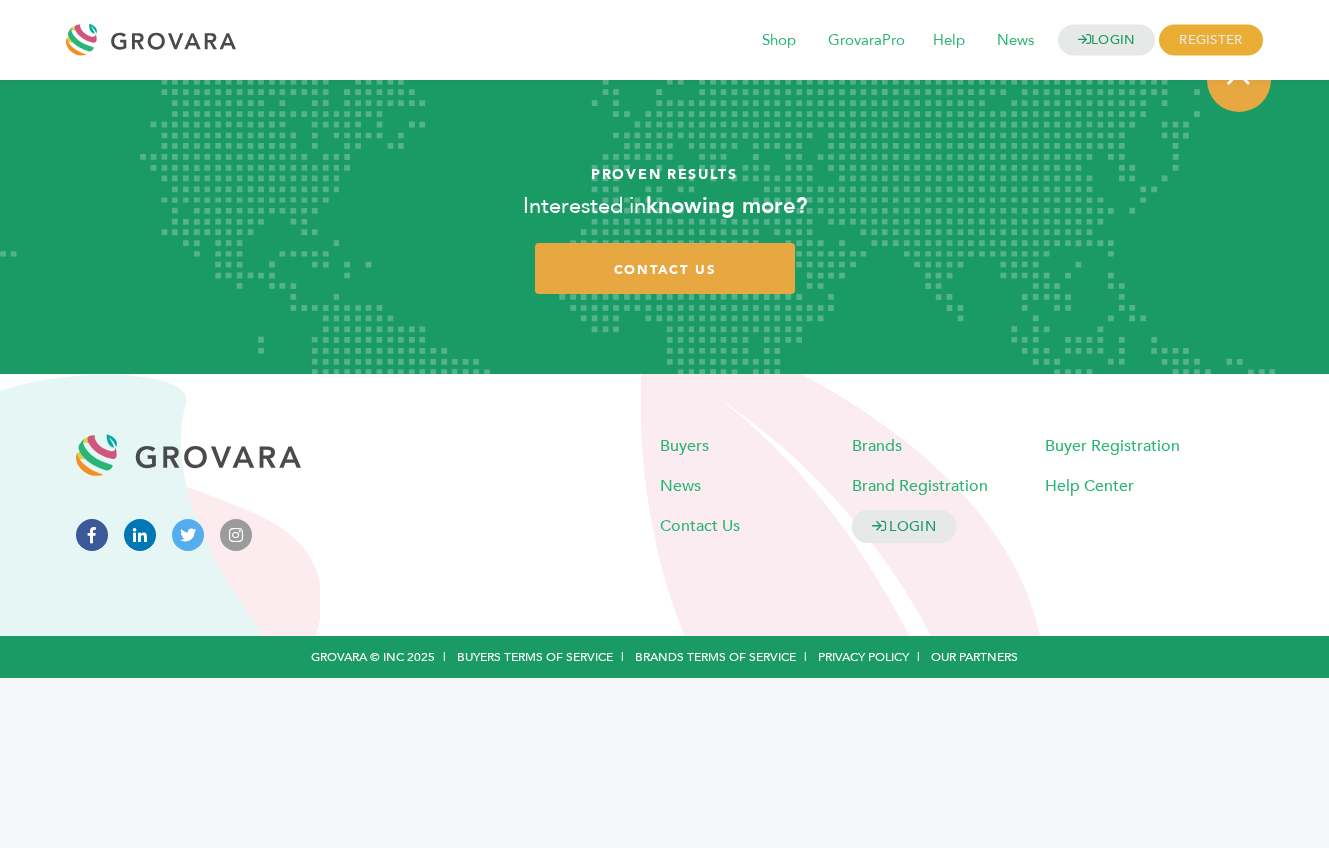 scroll, scrollTop: 0, scrollLeft: 0, axis: both 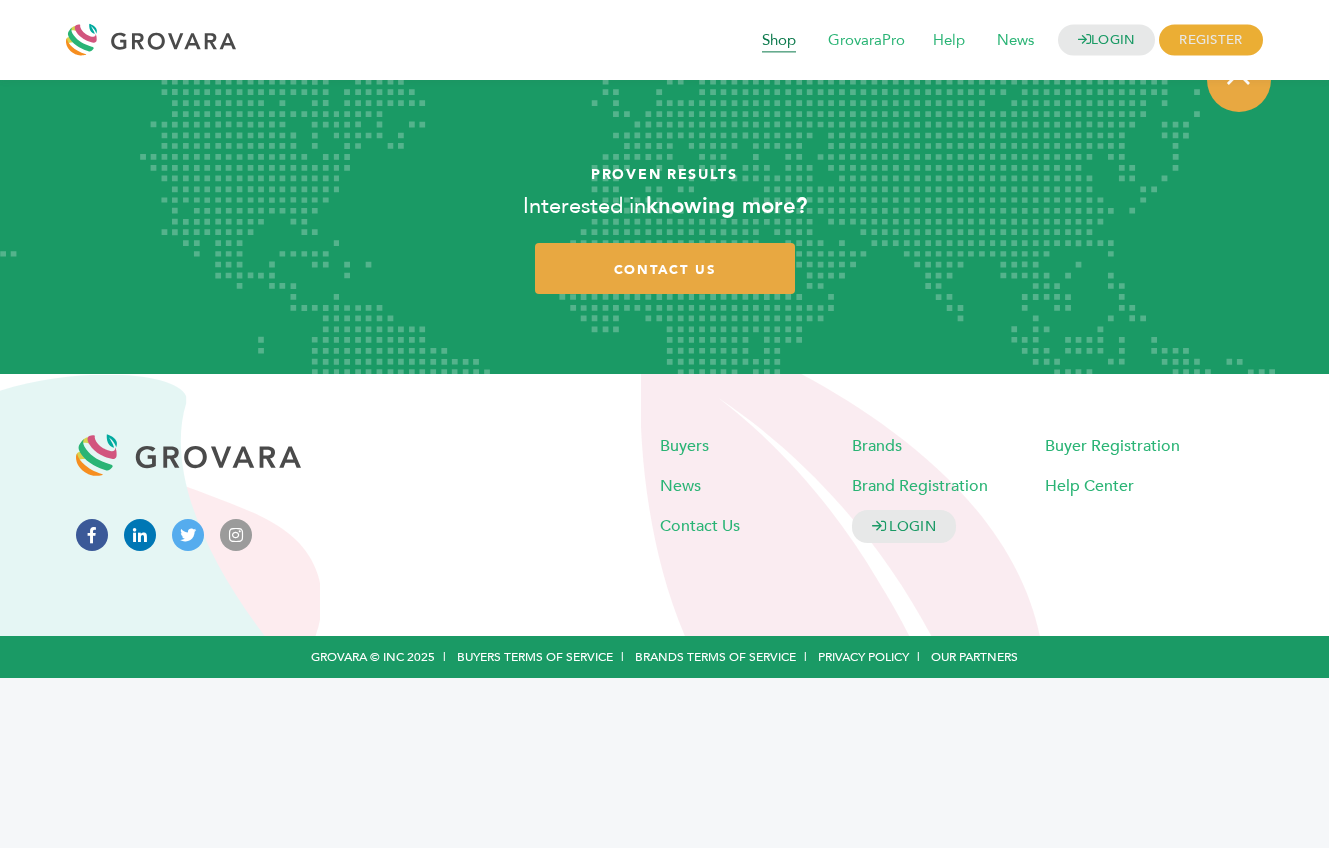 click on "Shop" at bounding box center [779, 41] 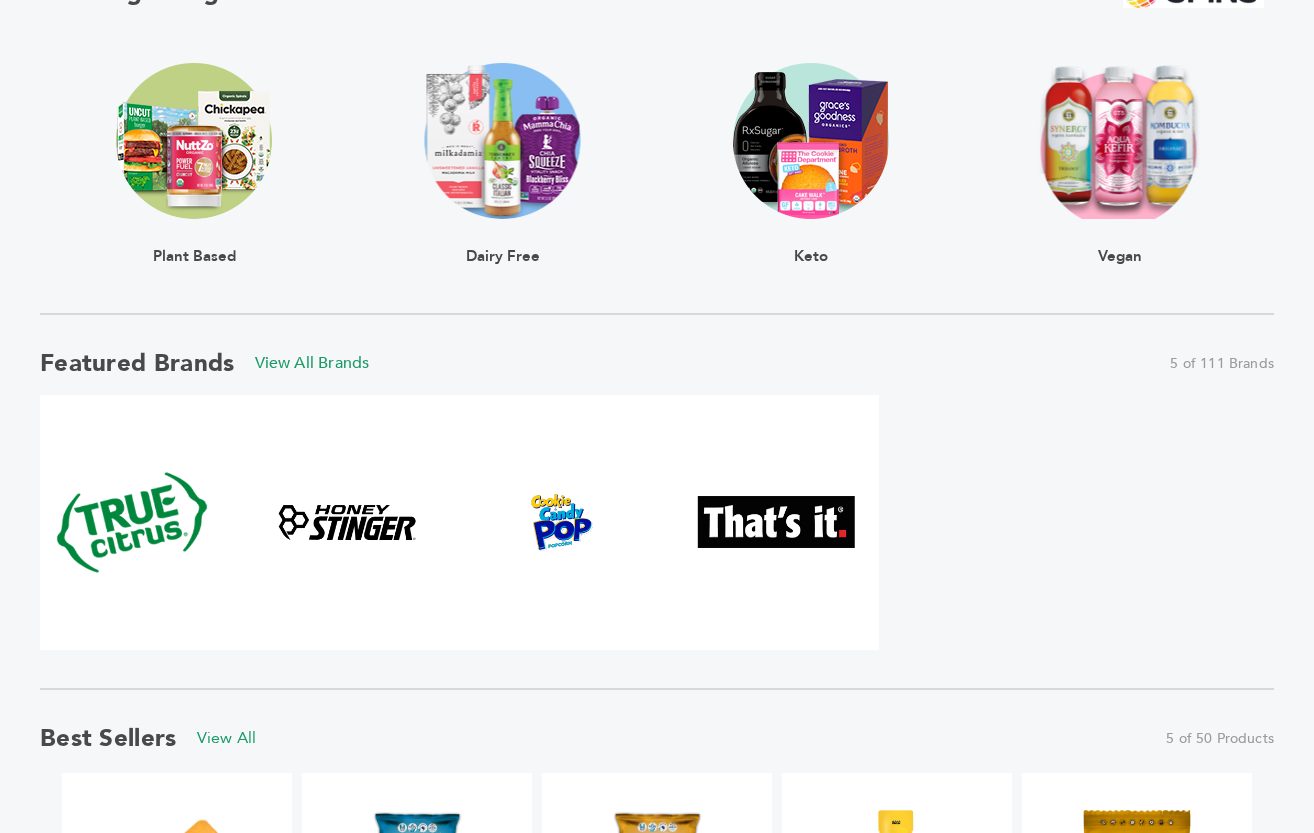 scroll, scrollTop: 1134, scrollLeft: 0, axis: vertical 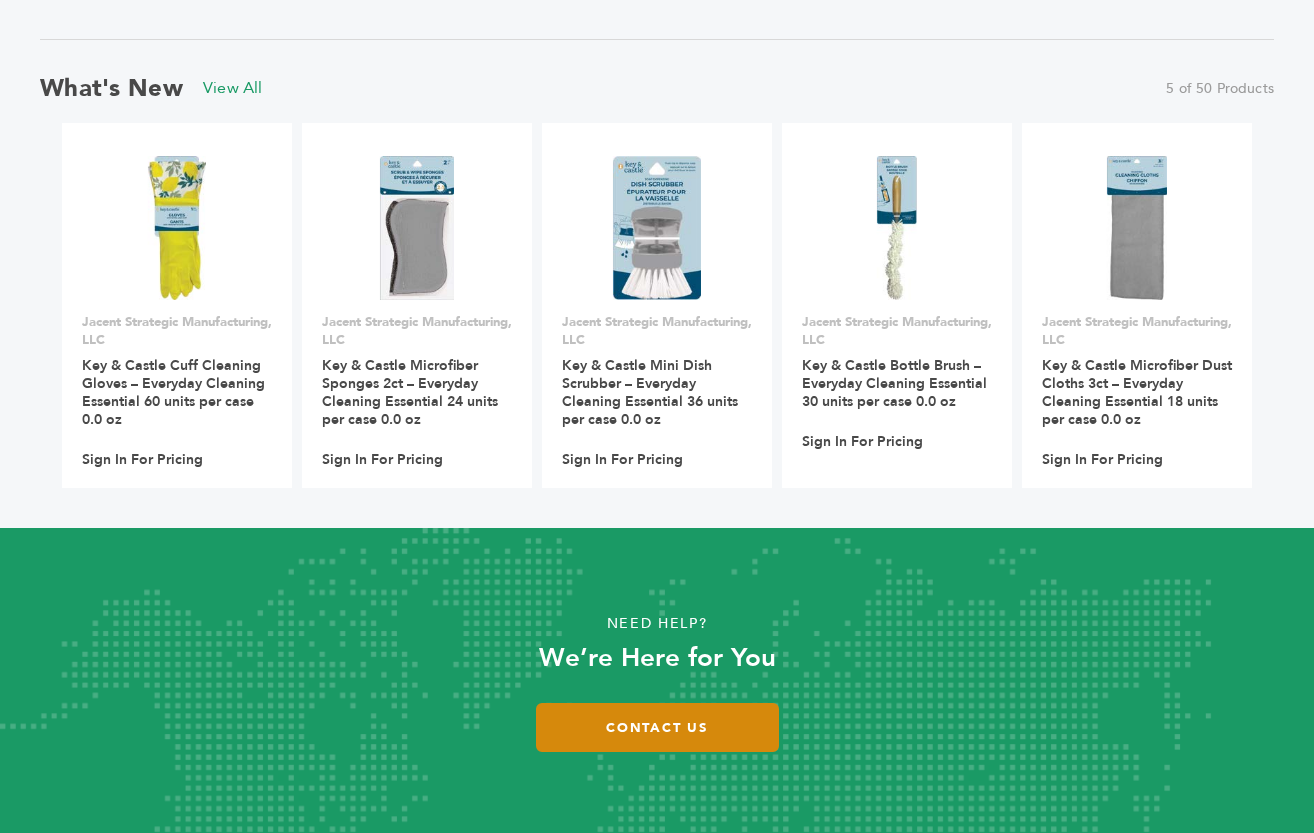 click on "Contact Us" at bounding box center (657, 727) 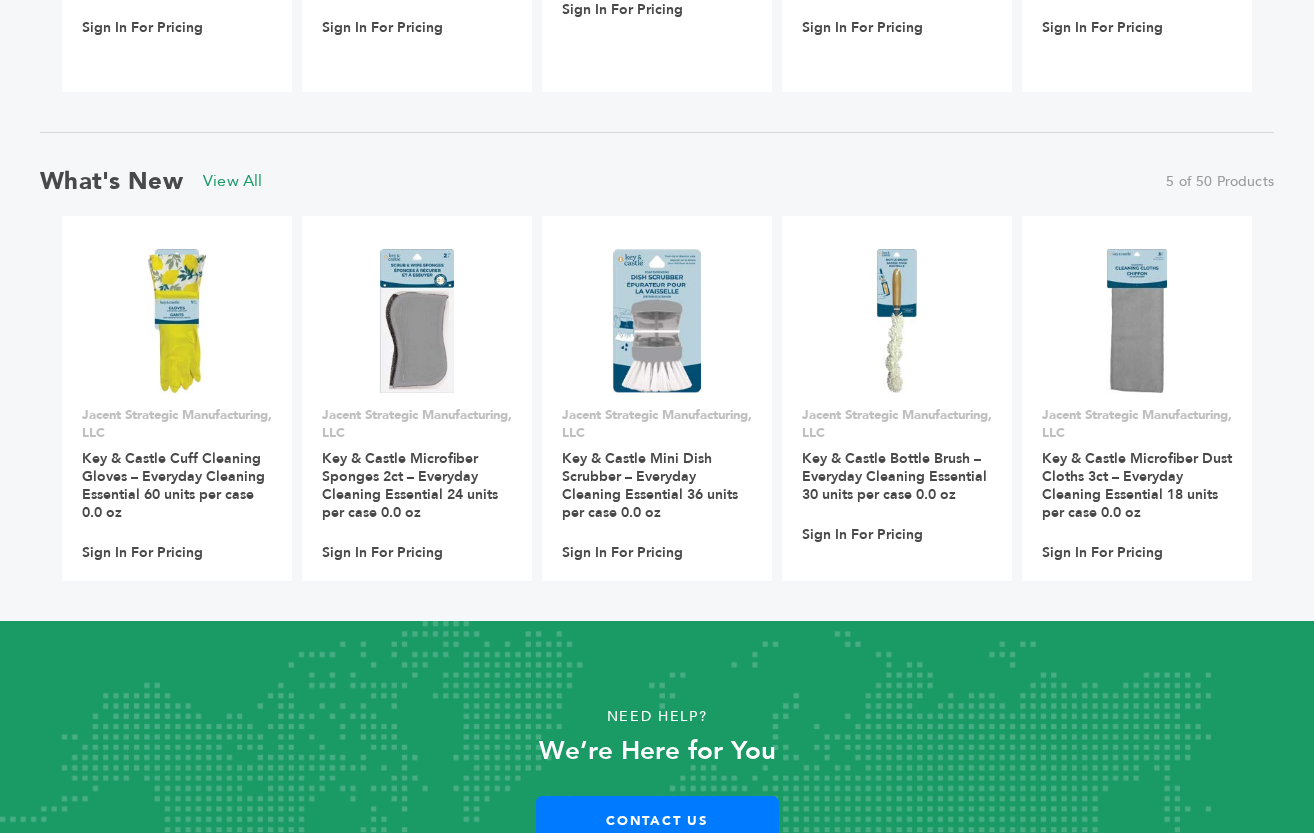 scroll, scrollTop: 1898, scrollLeft: 0, axis: vertical 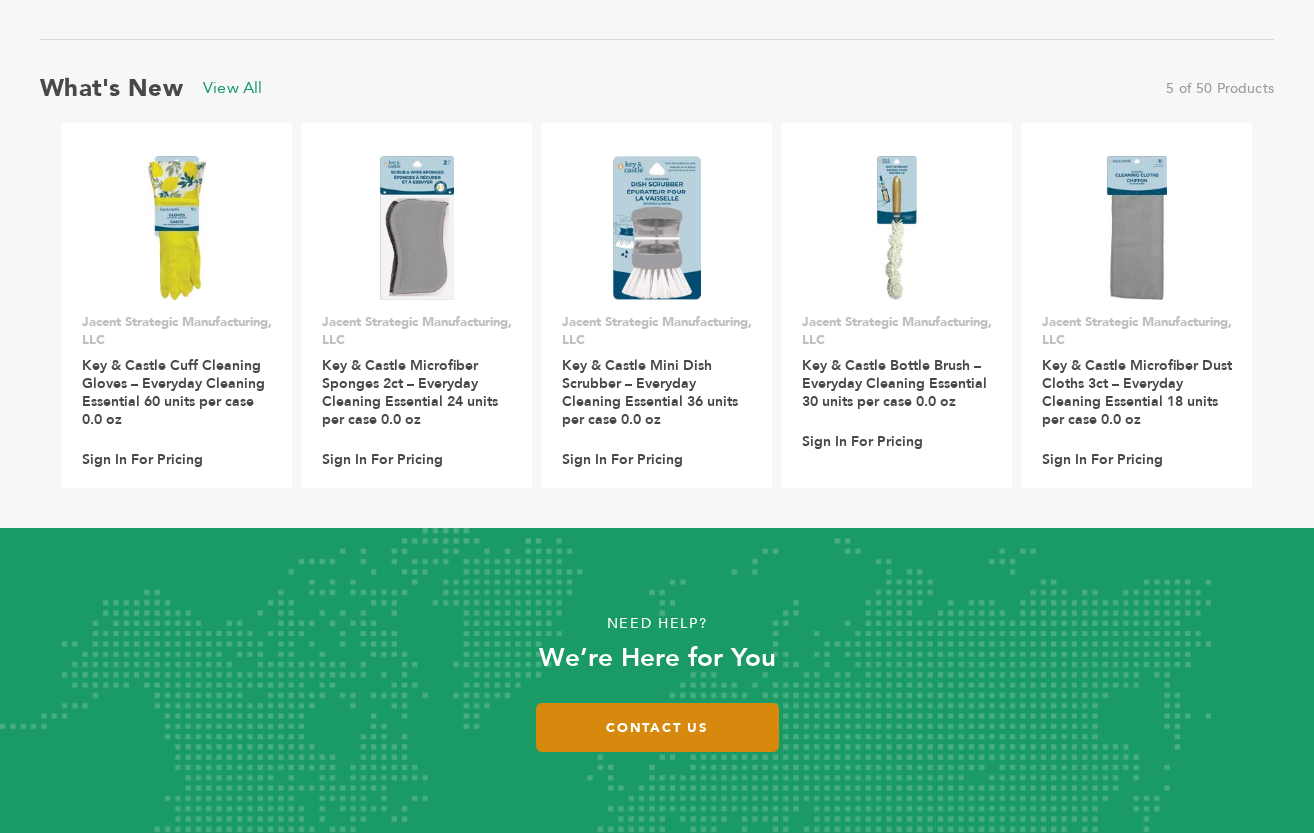 click on "Contact Us" at bounding box center (657, 727) 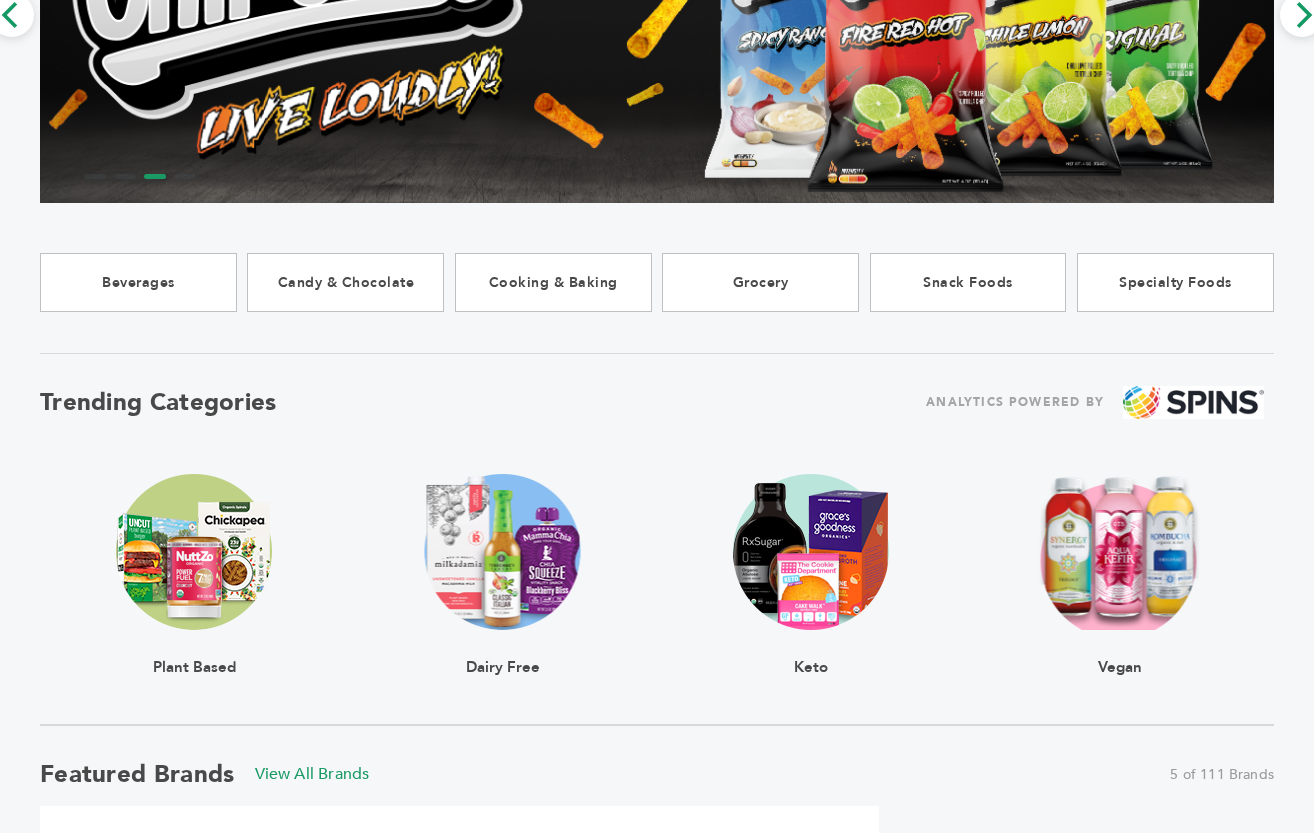 scroll, scrollTop: 0, scrollLeft: 0, axis: both 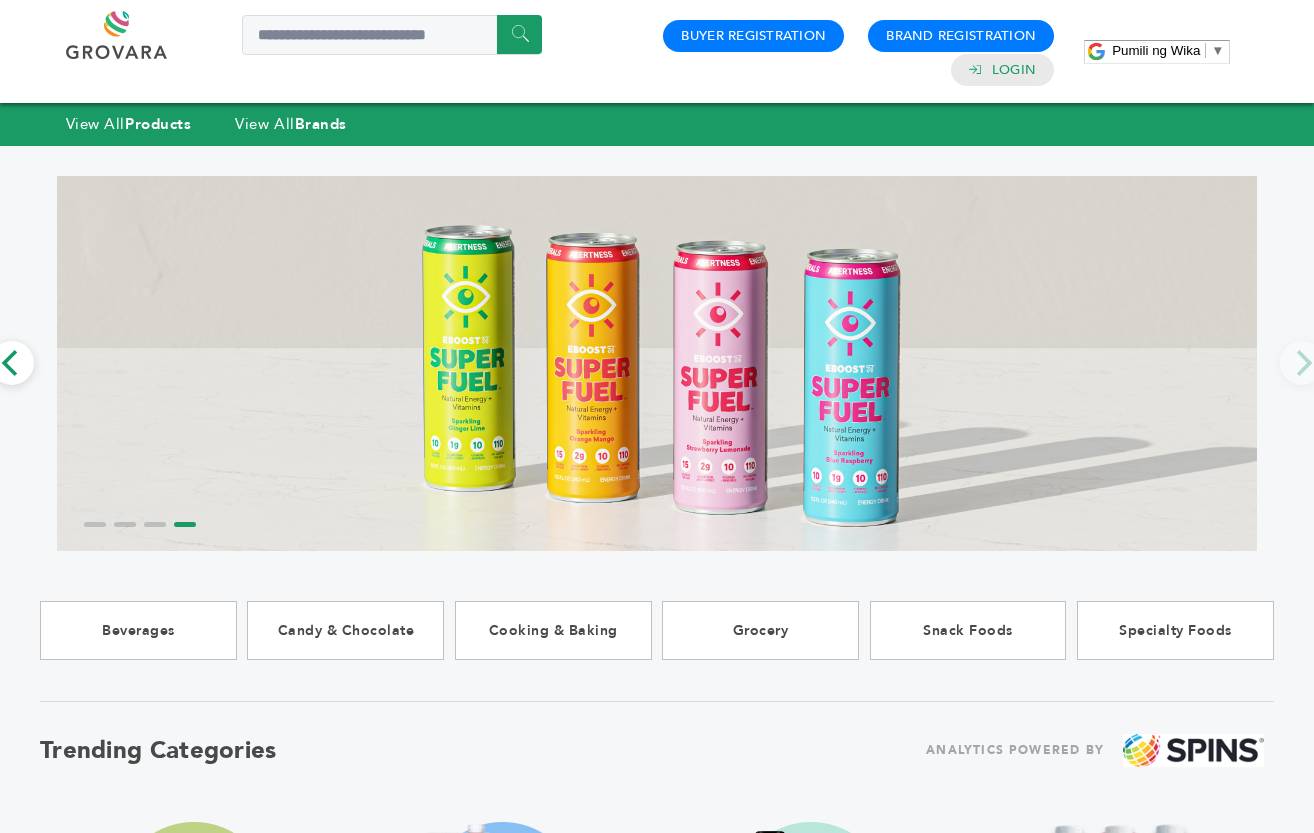 click at bounding box center (139, 35) 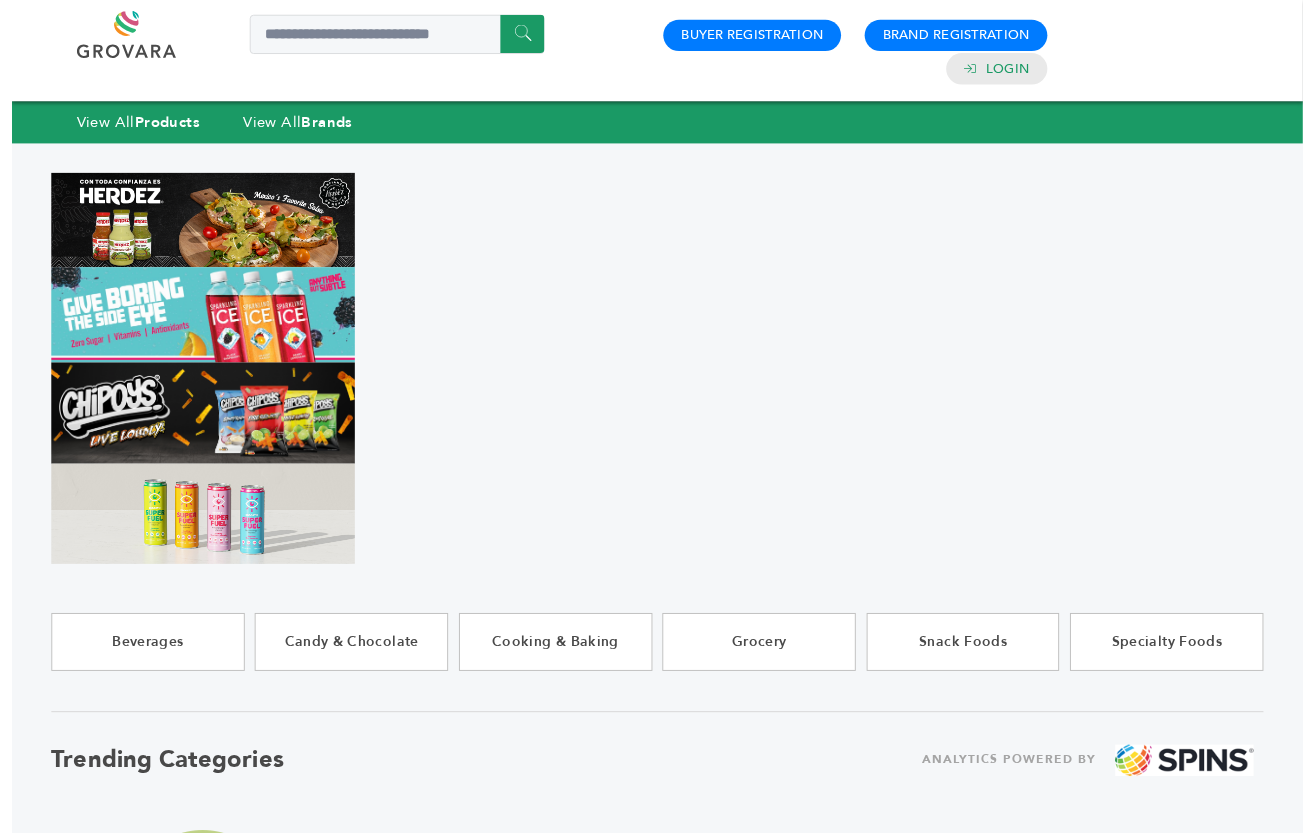 scroll, scrollTop: 0, scrollLeft: 0, axis: both 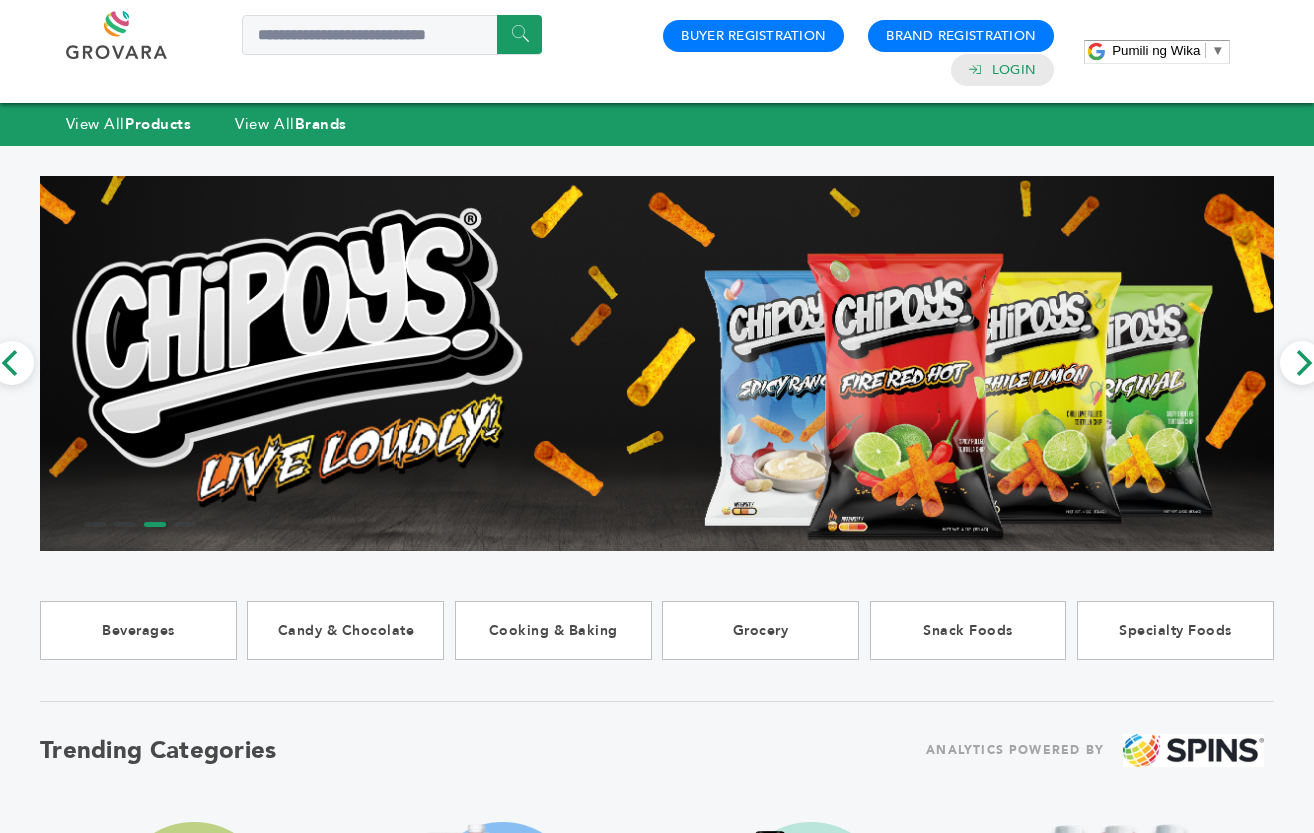 click at bounding box center [139, 35] 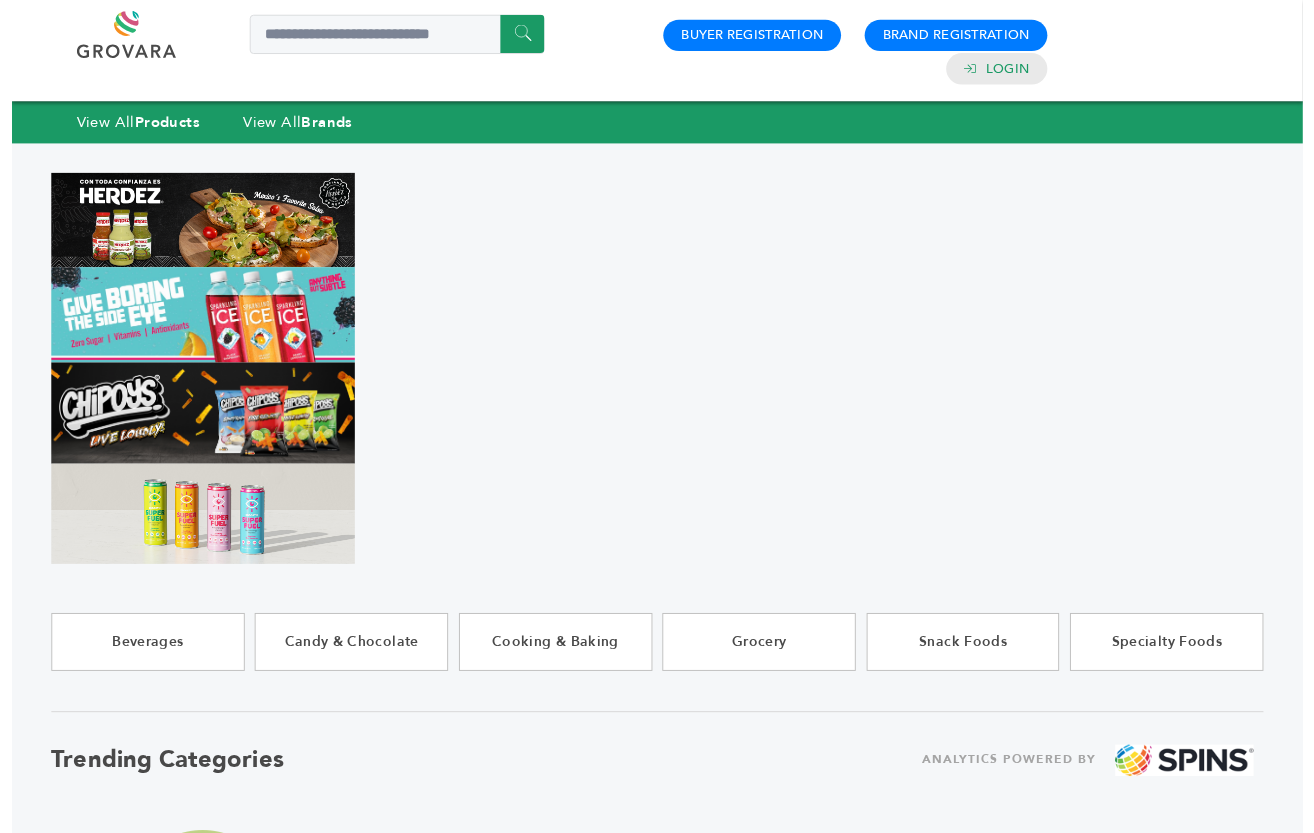 scroll, scrollTop: 0, scrollLeft: 0, axis: both 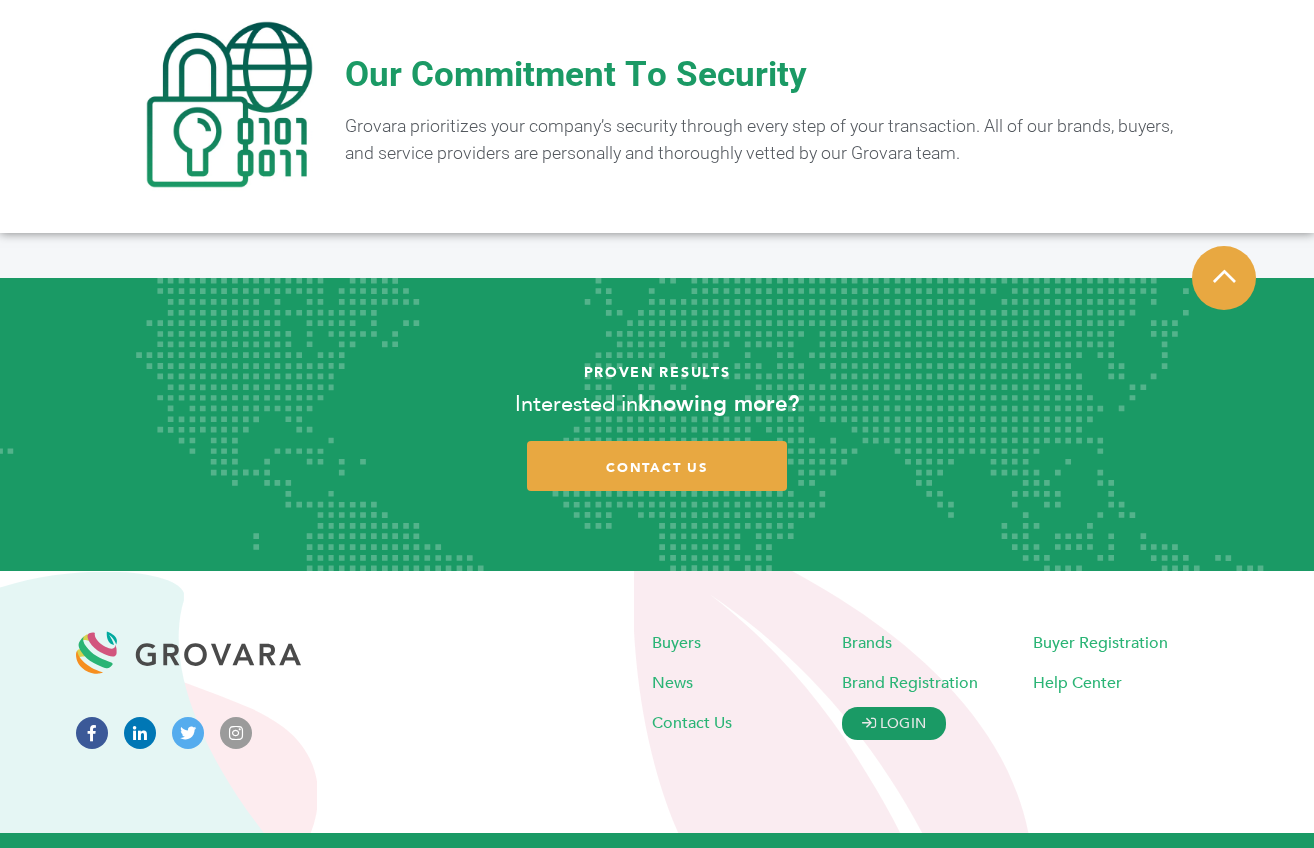 drag, startPoint x: 553, startPoint y: 735, endPoint x: 919, endPoint y: 696, distance: 368.072 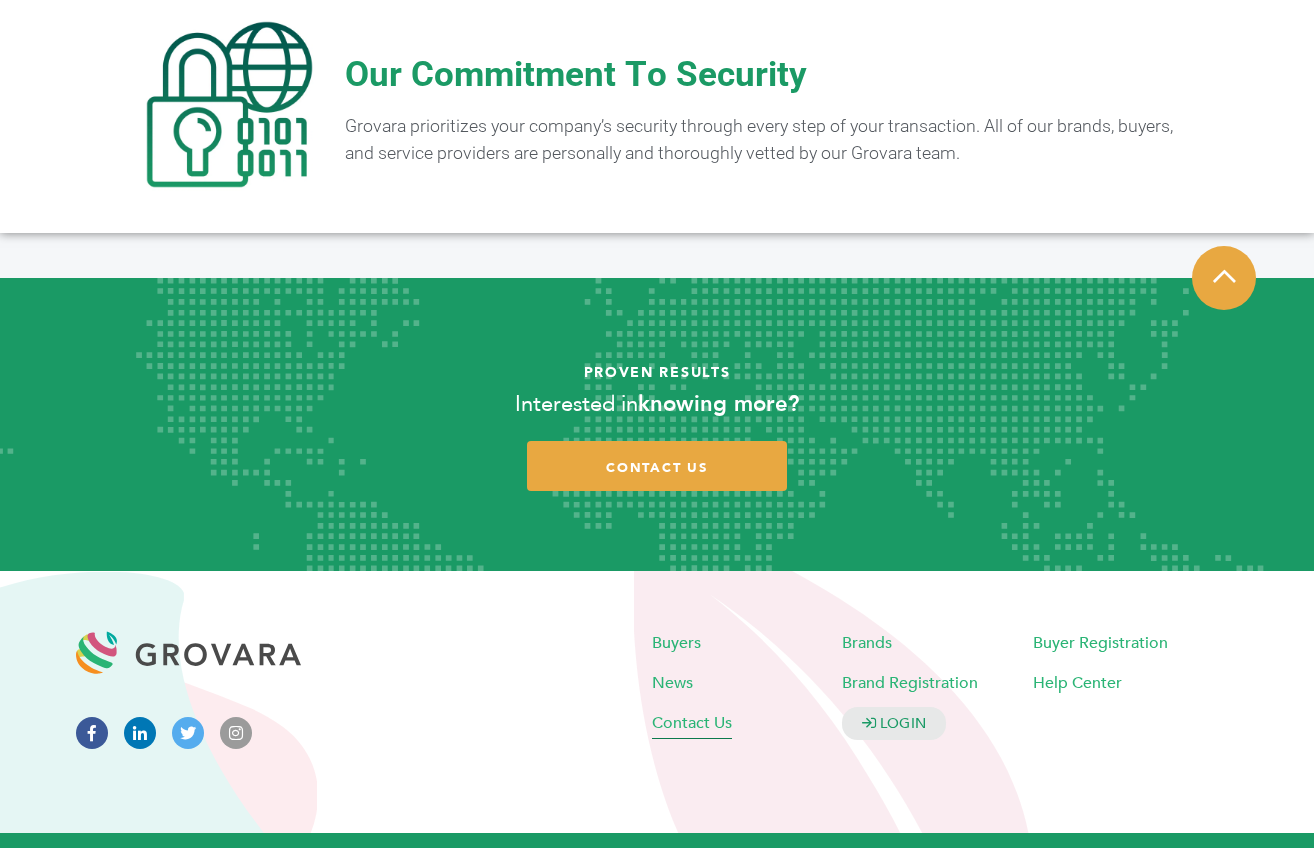 click on "Contact Us" at bounding box center [692, 723] 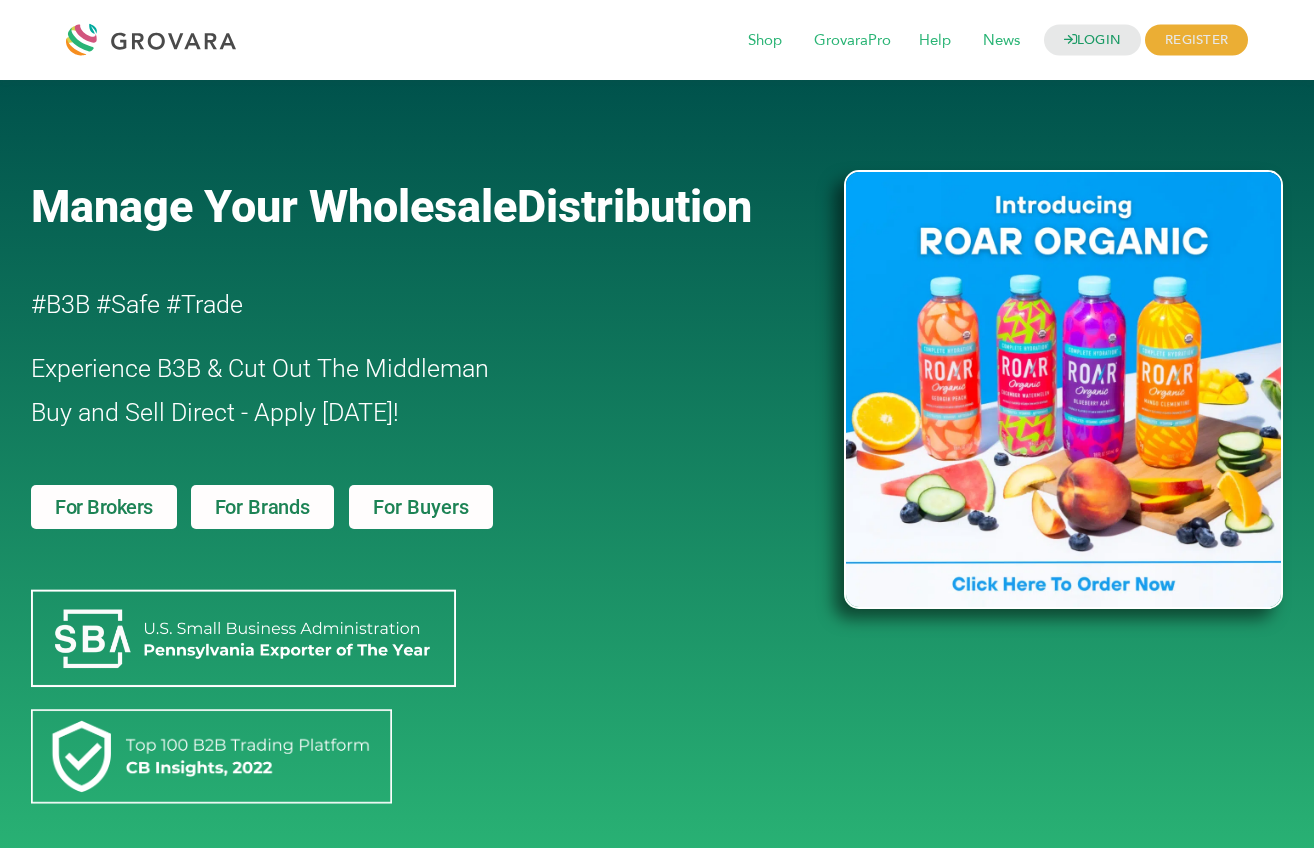 scroll, scrollTop: 0, scrollLeft: 0, axis: both 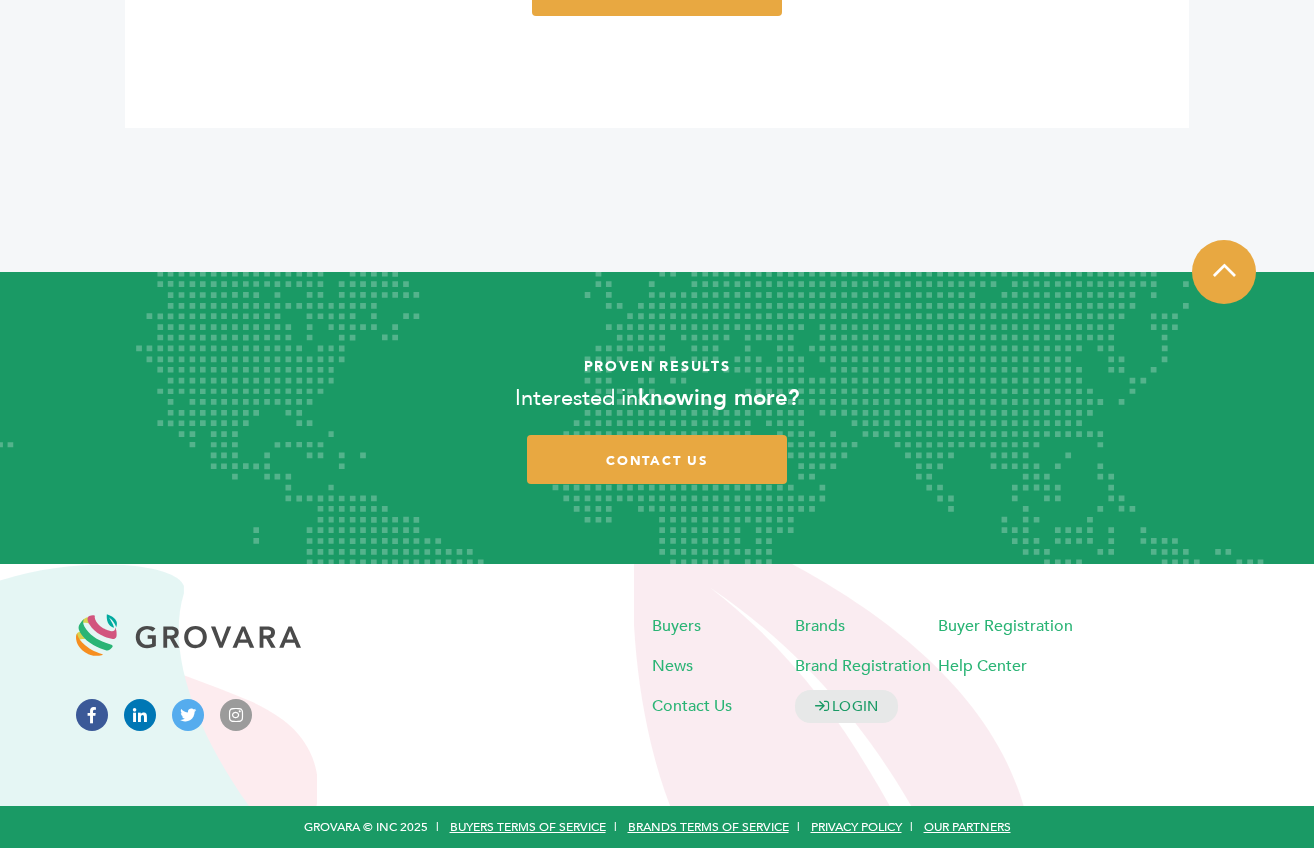 drag, startPoint x: 926, startPoint y: 759, endPoint x: 866, endPoint y: 754, distance: 60.207973 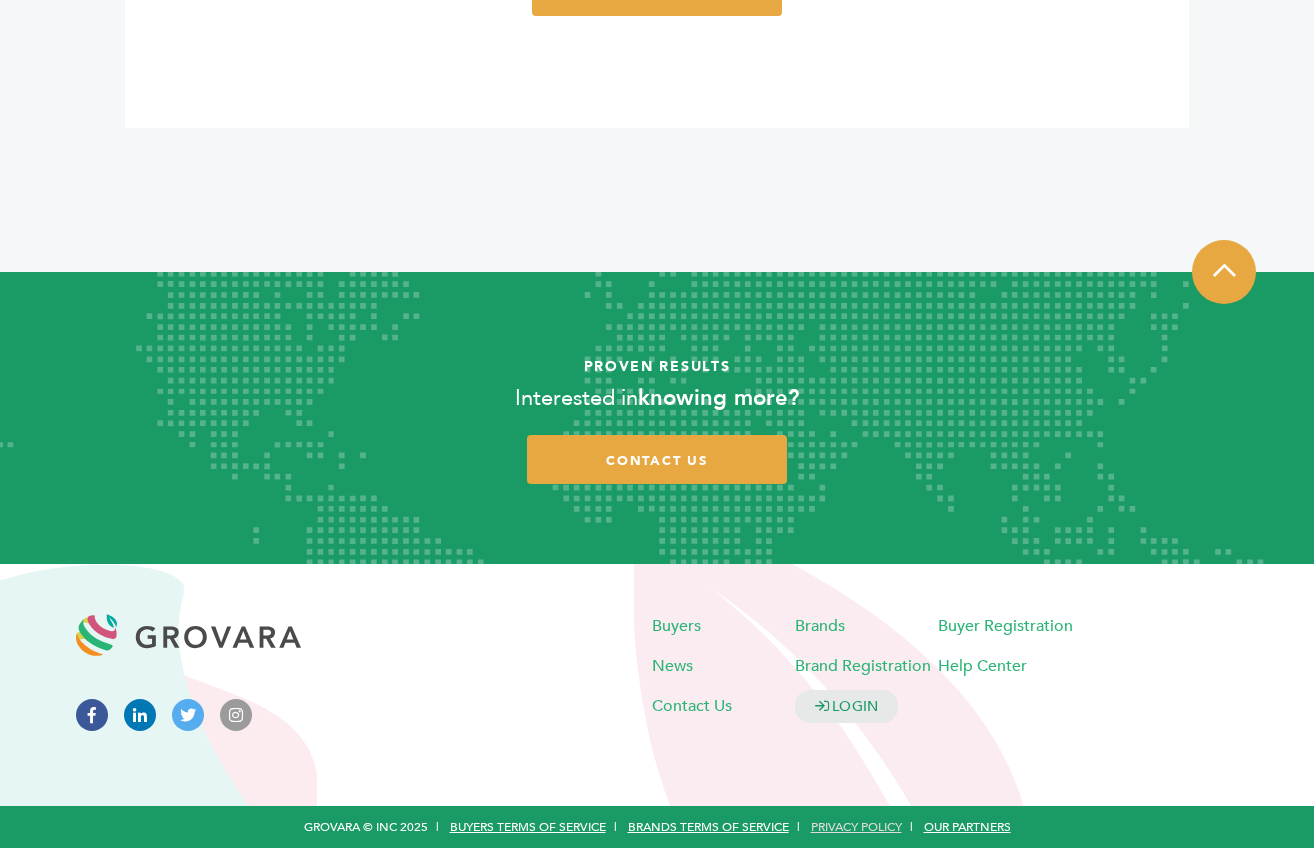 click on "Privacy Policy" at bounding box center (856, 827) 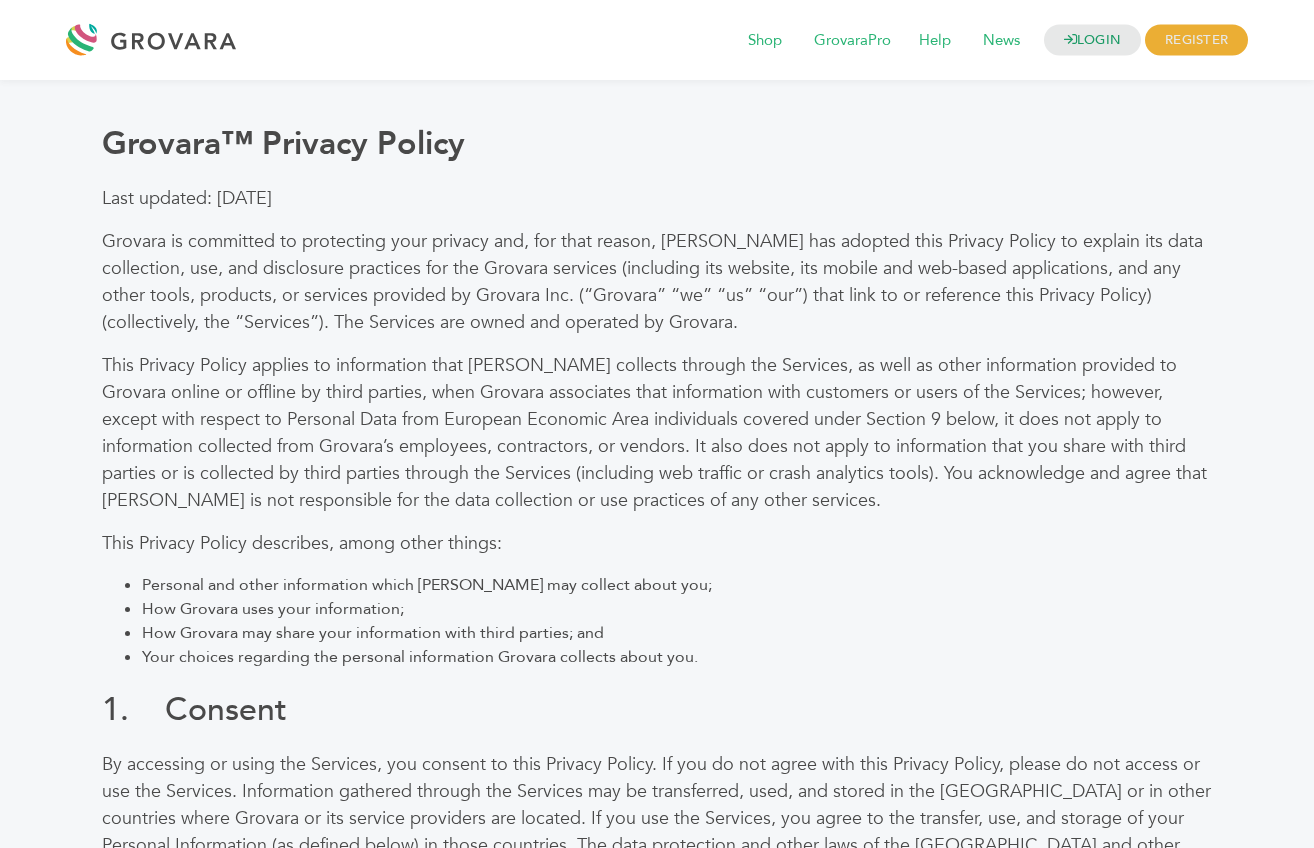 scroll, scrollTop: 0, scrollLeft: 0, axis: both 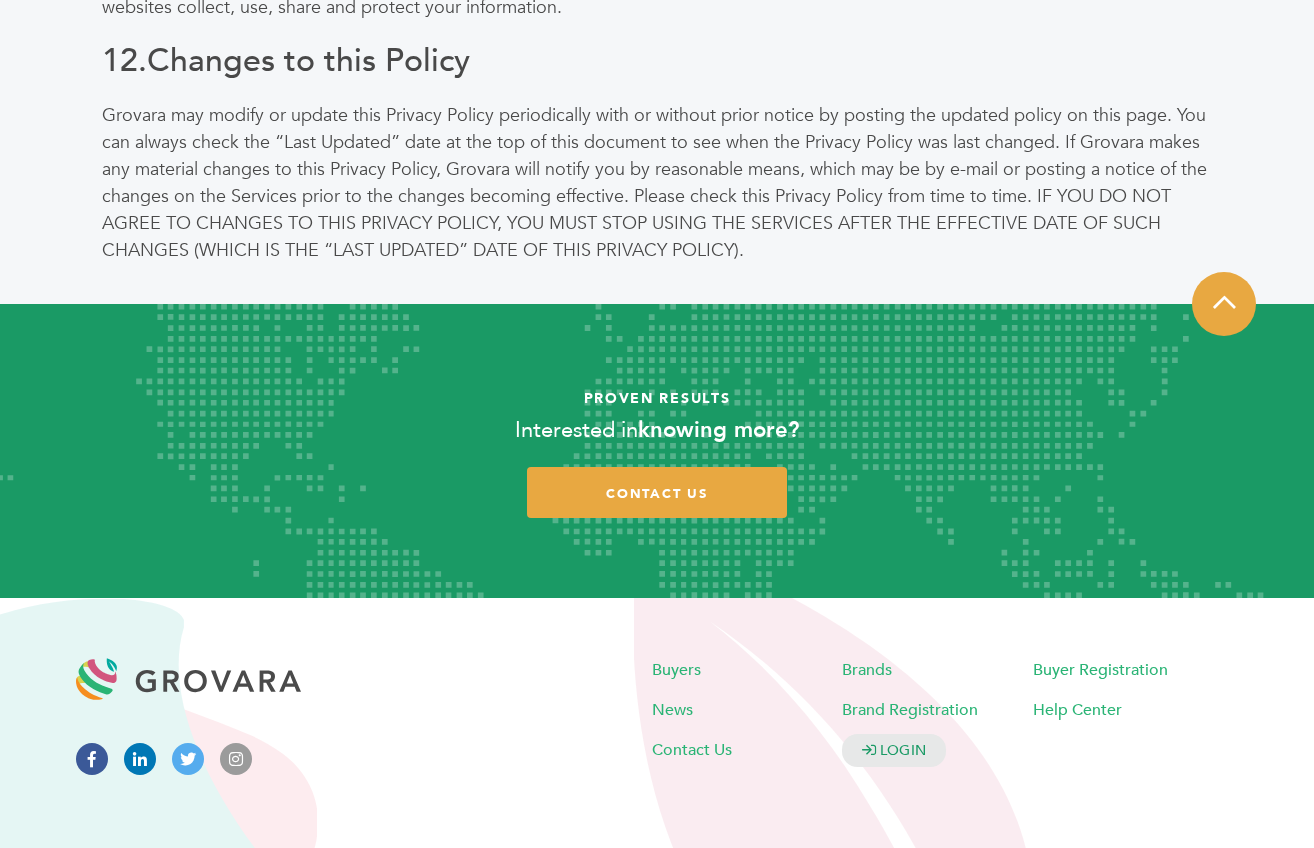 click on "Privacy Policy" at bounding box center [856, 881] 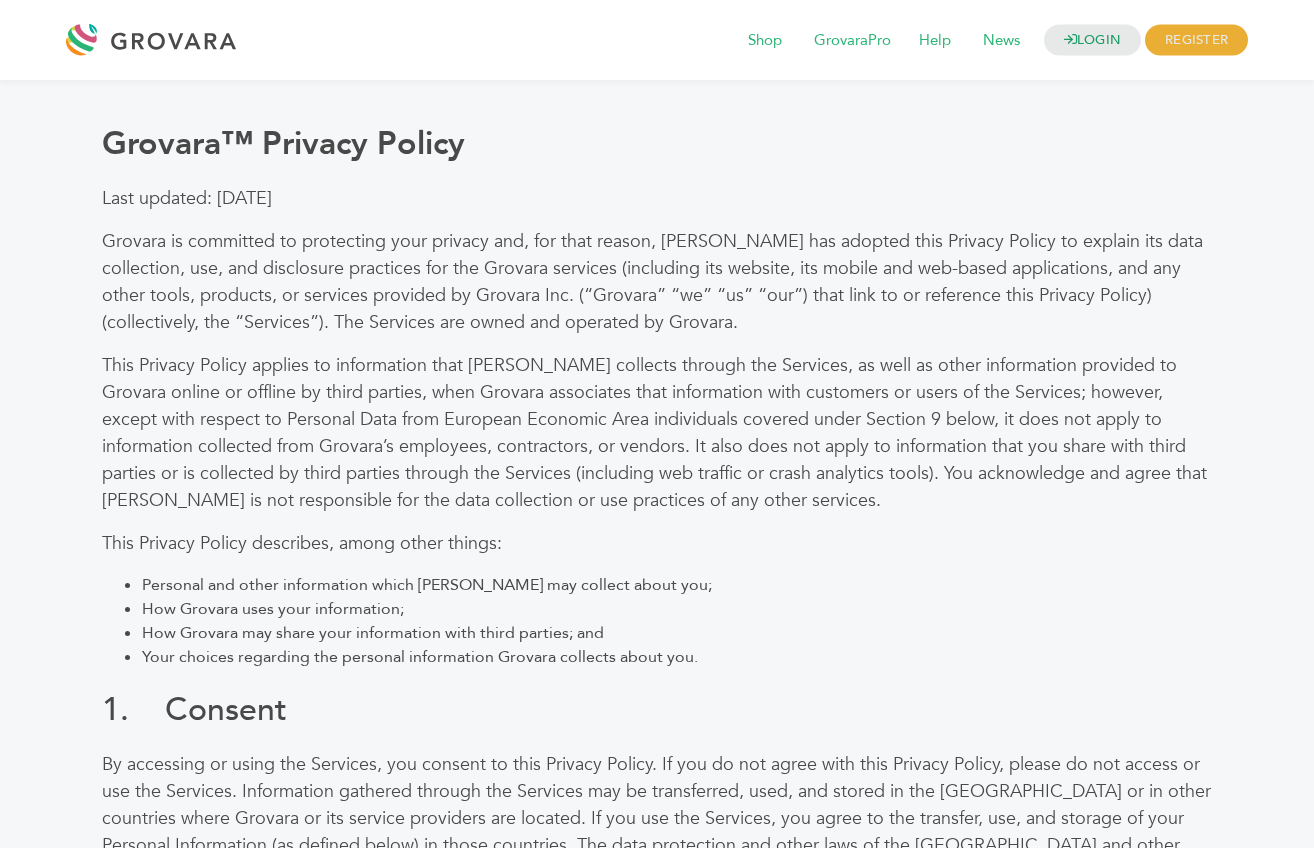 scroll, scrollTop: 0, scrollLeft: 0, axis: both 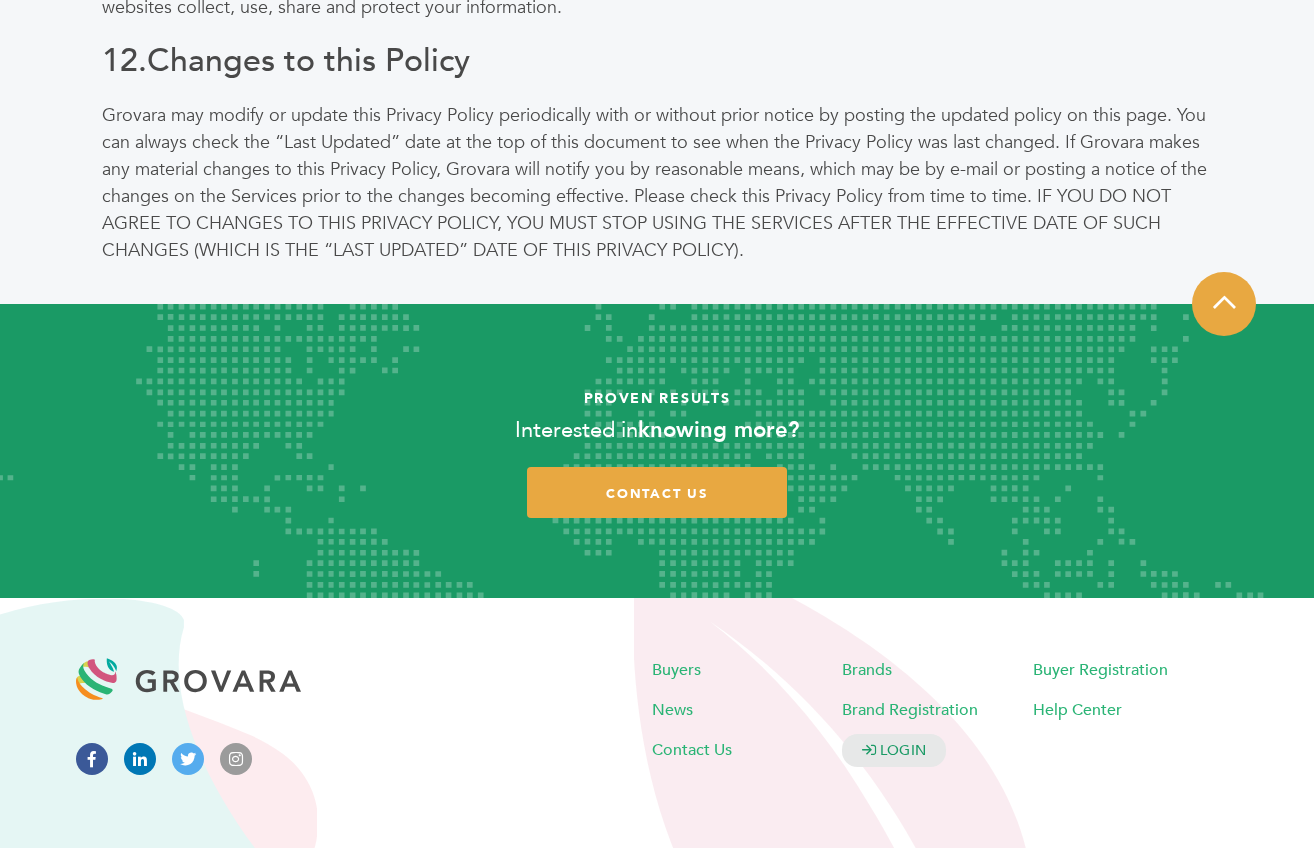 click on "Buyers Terms of Service" at bounding box center [528, 881] 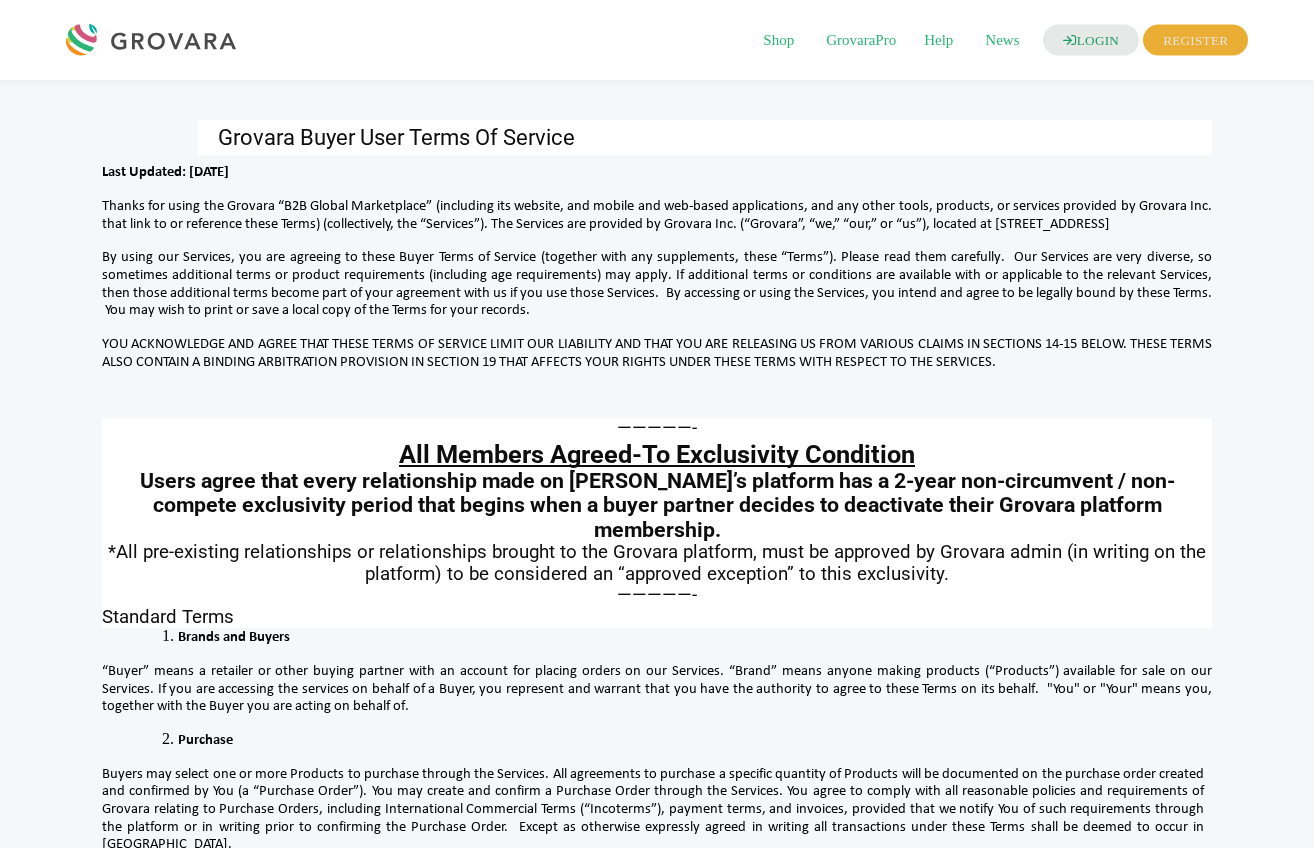scroll, scrollTop: 0, scrollLeft: 0, axis: both 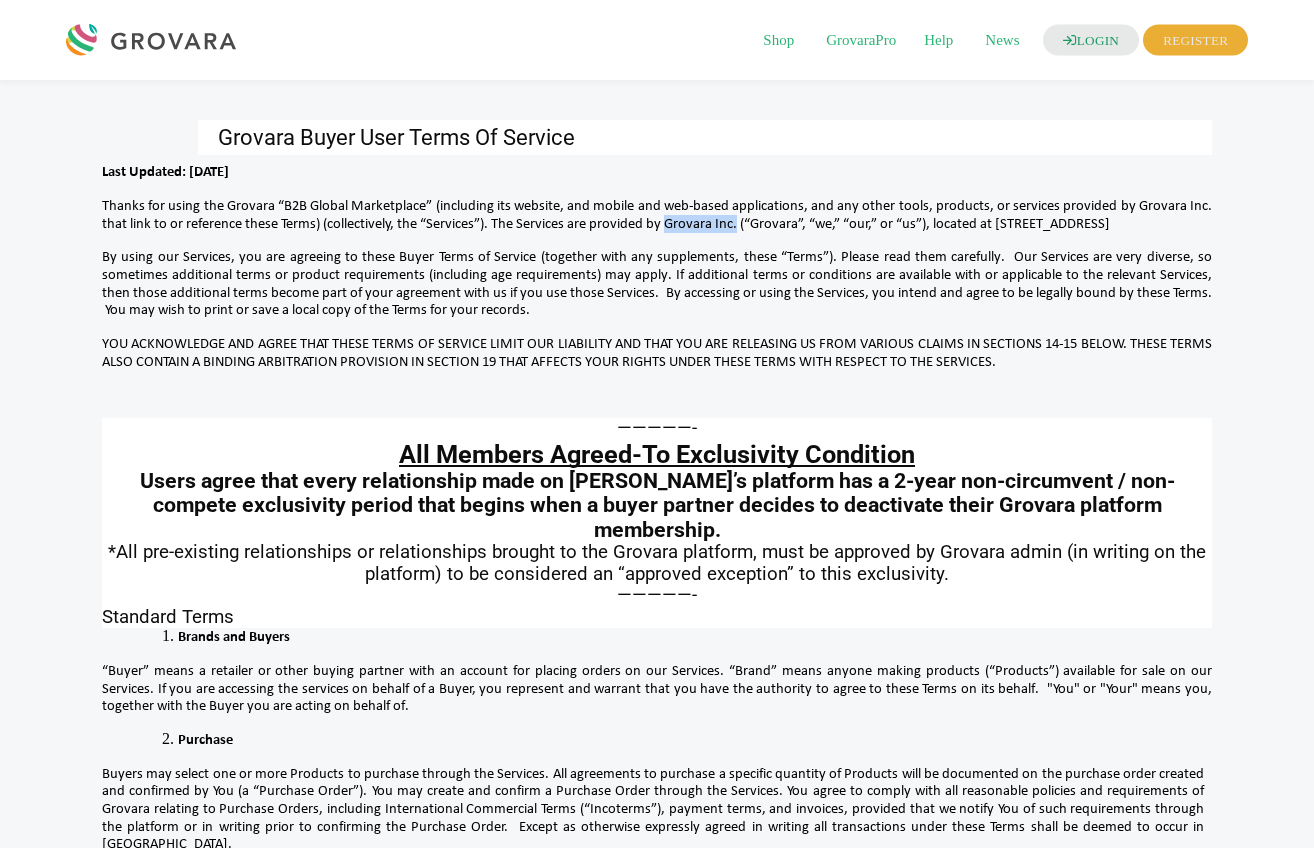 drag, startPoint x: 763, startPoint y: 223, endPoint x: 686, endPoint y: 219, distance: 77.10383 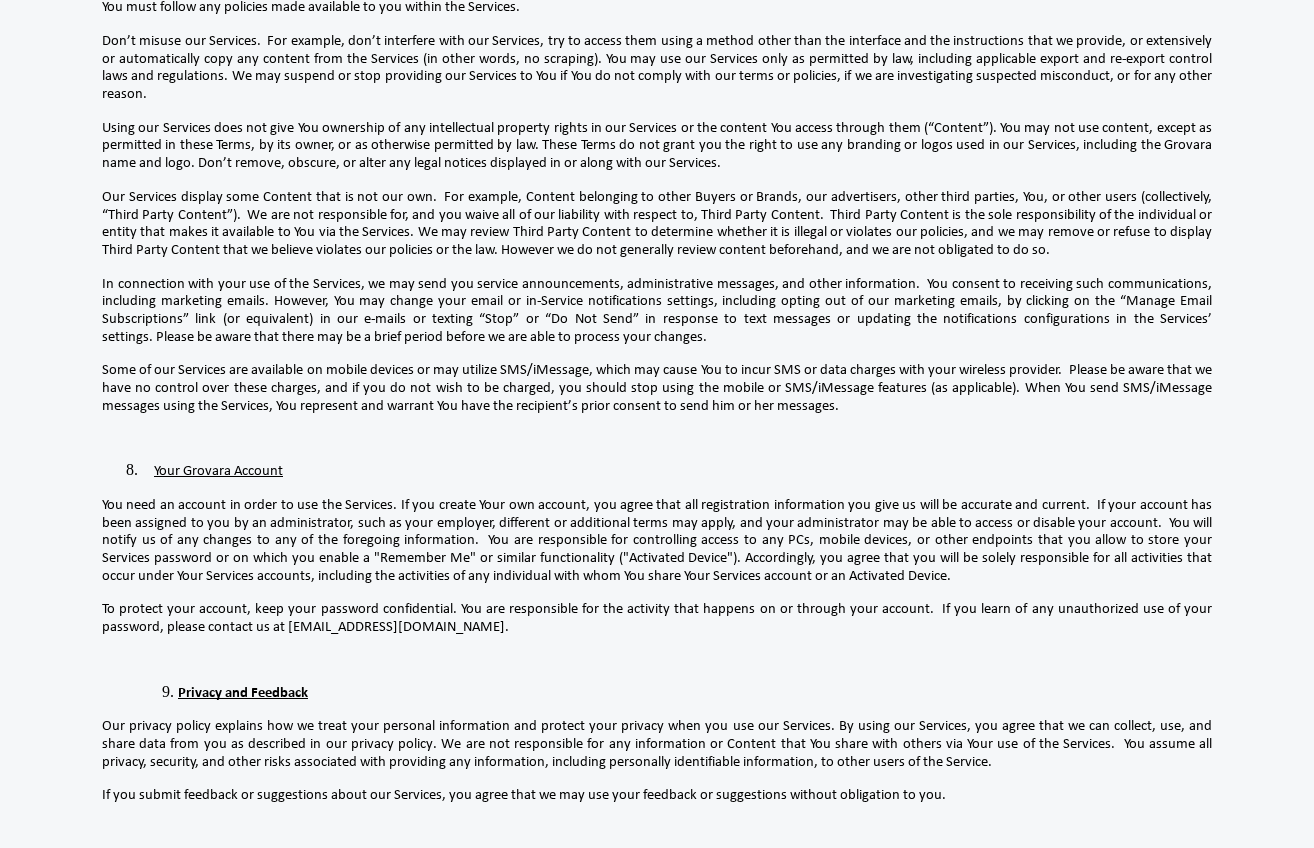 scroll, scrollTop: 1843, scrollLeft: 0, axis: vertical 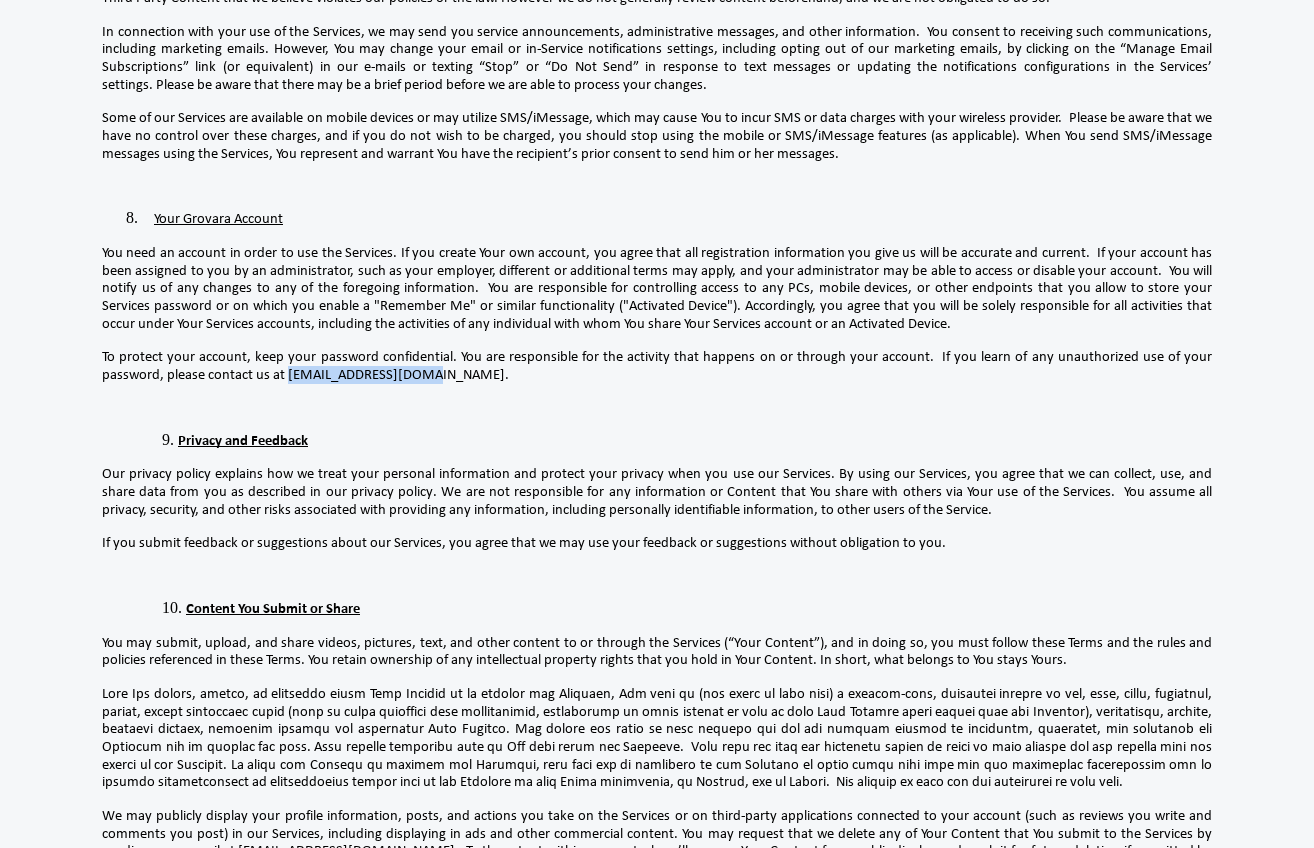drag, startPoint x: 415, startPoint y: 291, endPoint x: 282, endPoint y: 290, distance: 133.00375 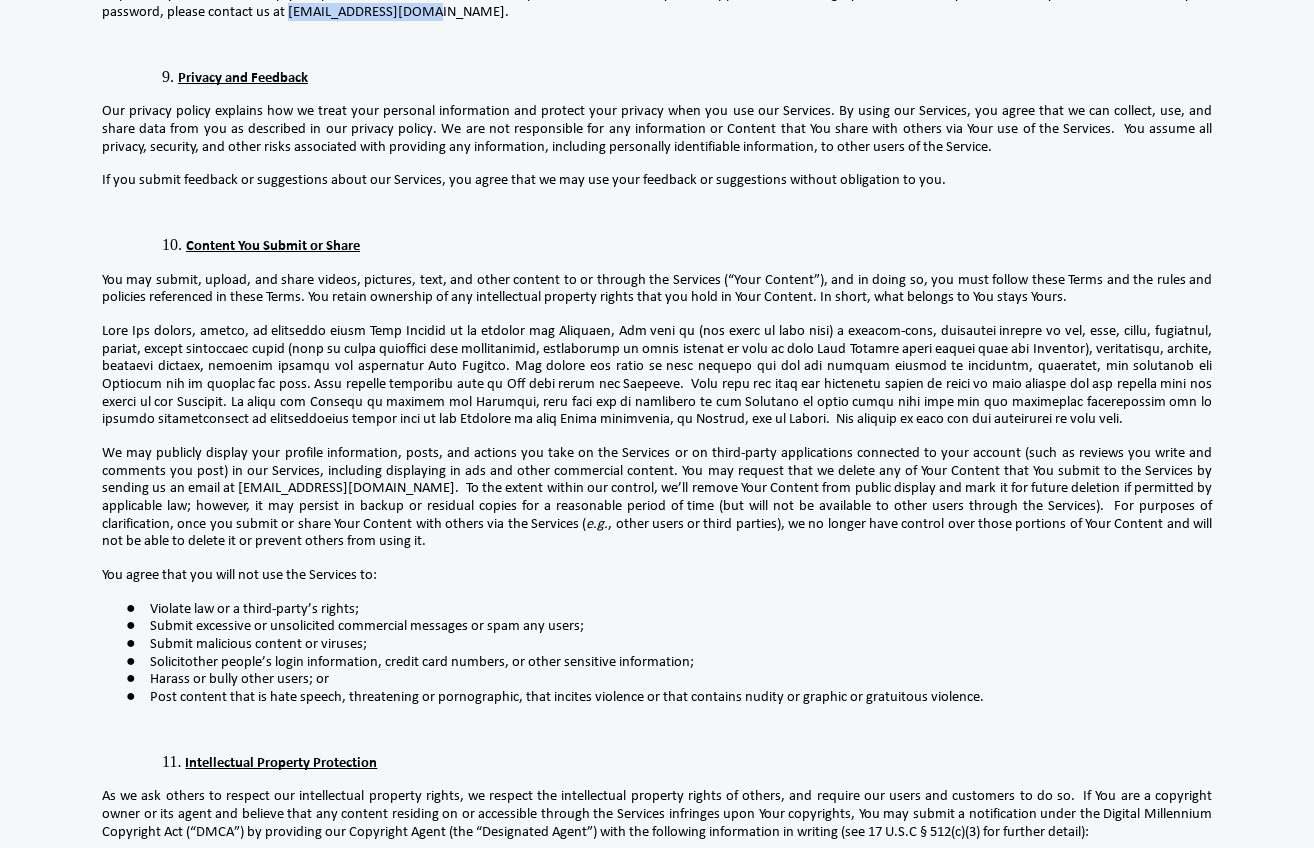 scroll, scrollTop: 0, scrollLeft: 0, axis: both 